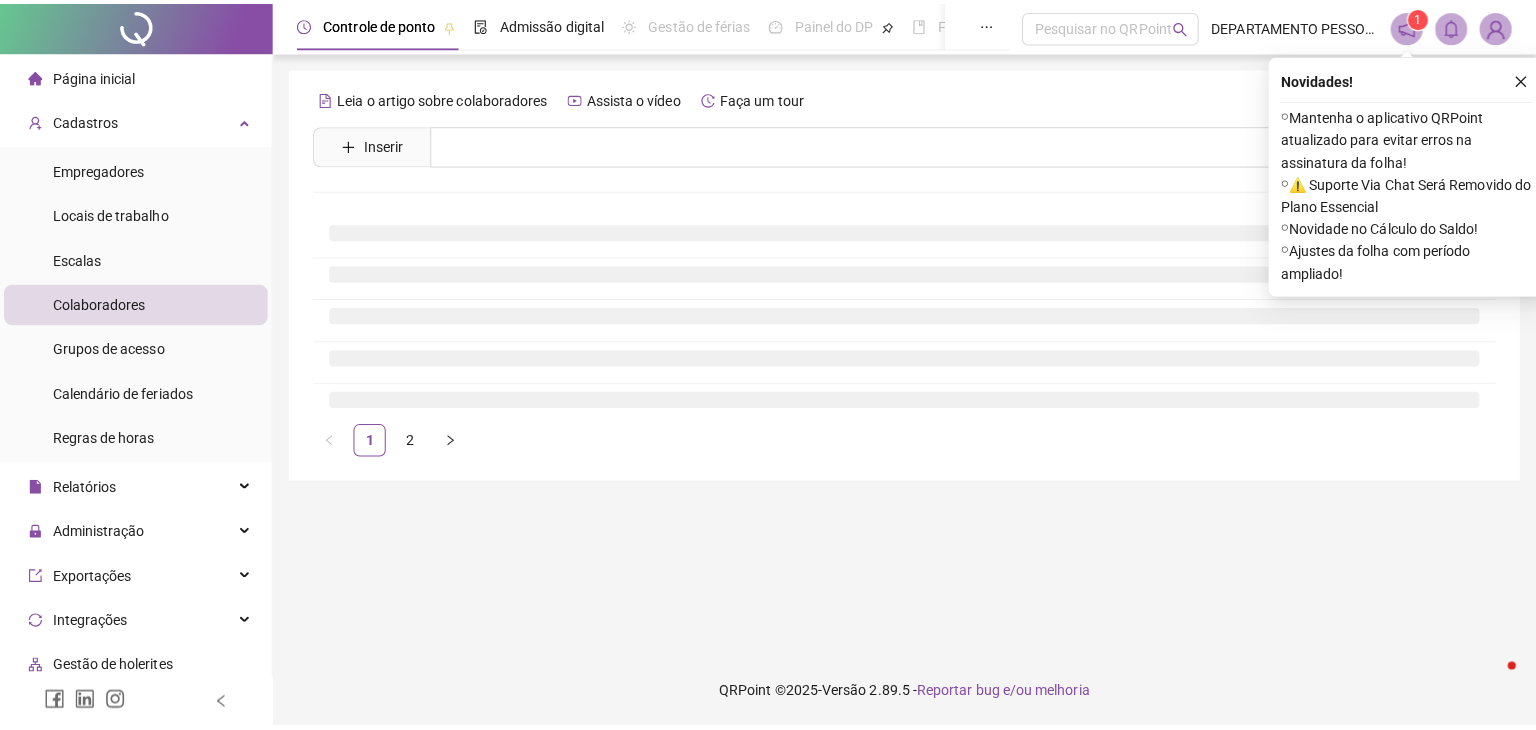 scroll, scrollTop: 0, scrollLeft: 0, axis: both 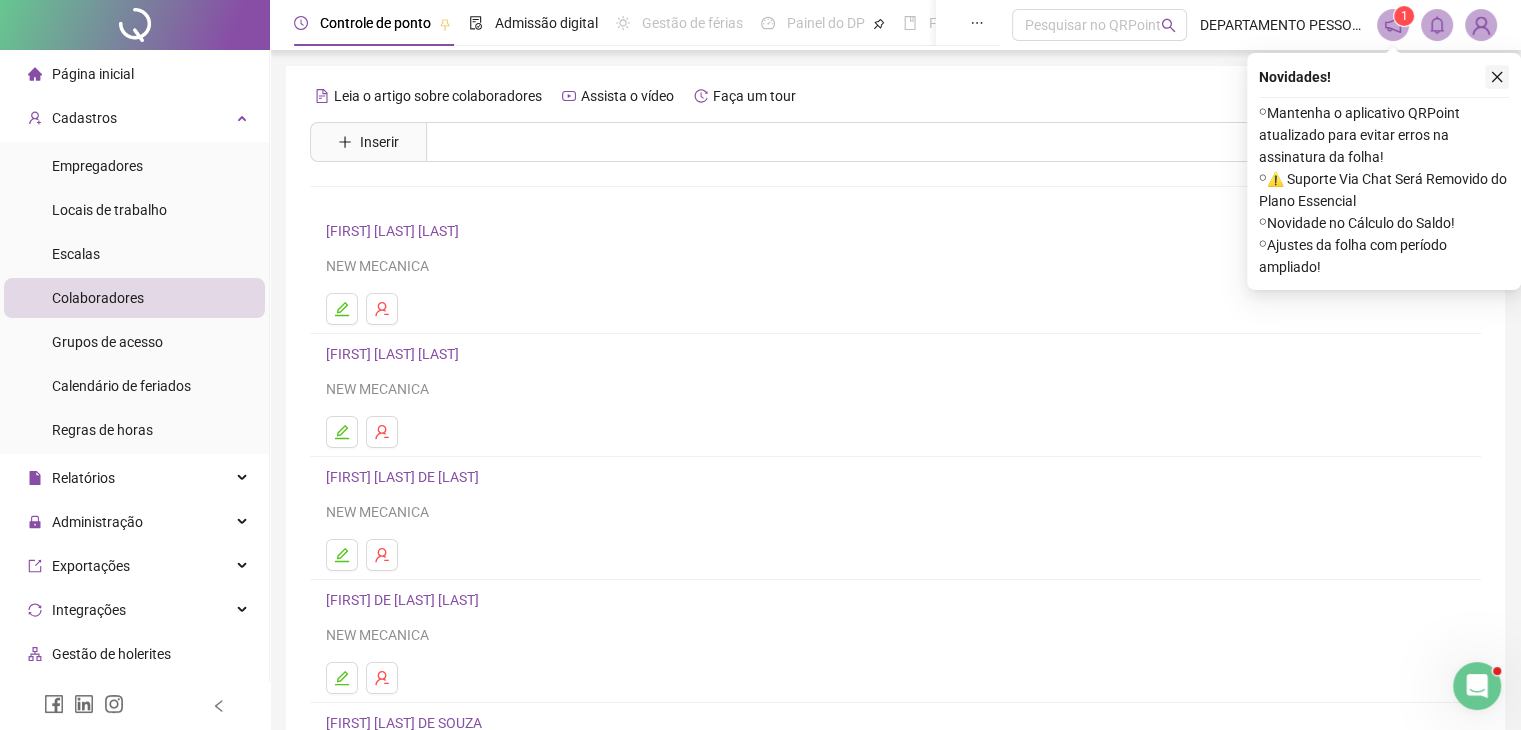 click 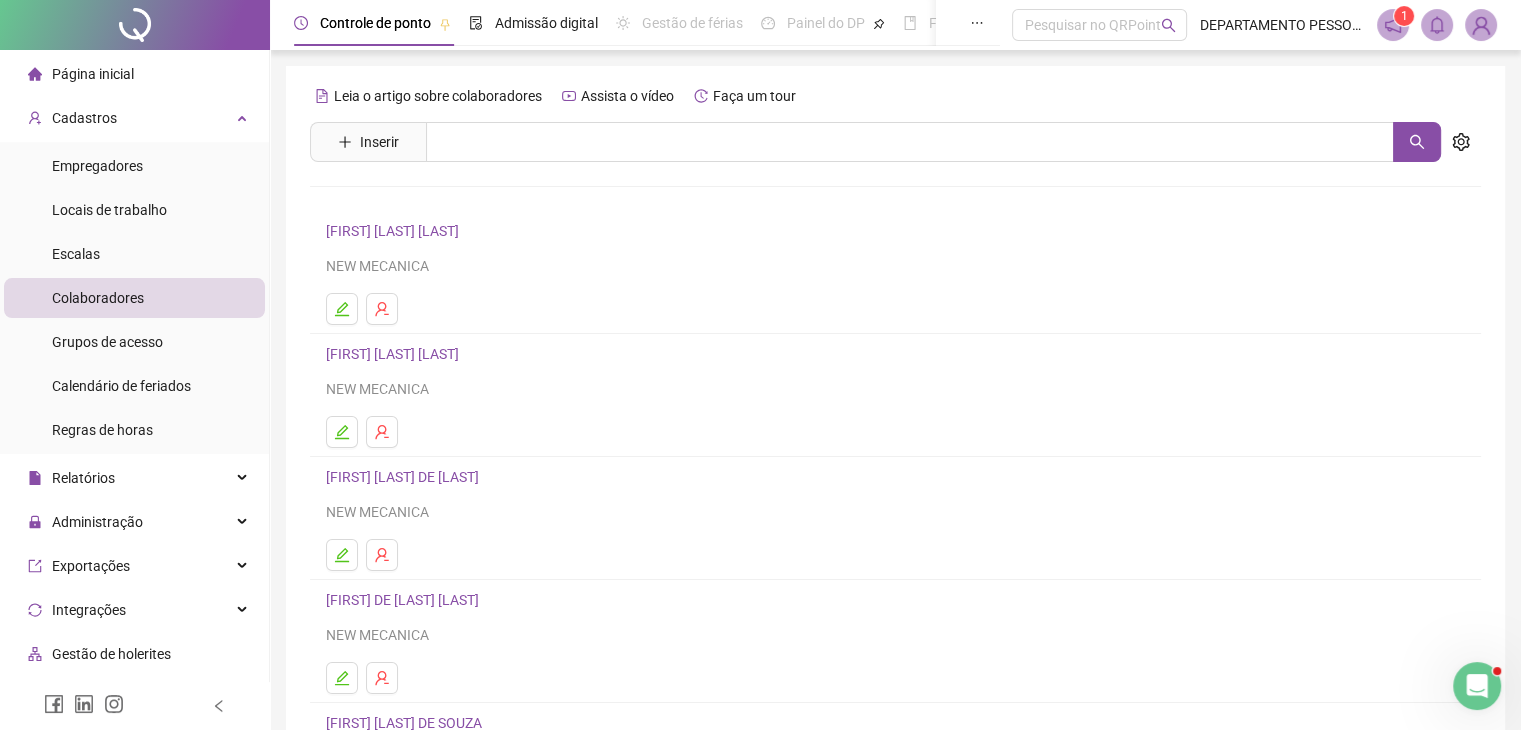 click on "Leia o artigo sobre colaboradores Assista o vídeo Faça um tour Inserir Nenhum resultado [FIRST] [LAST] [LAST]   NEW MECANICA [FIRST] [LAST] [LAST]    NEW MECANICA [FIRST] [LAST] DE [LAST]    NEW MECANICA [FIRST] DE [LAST] [LAST]    NEW MECANICA [FIRST] [LAST] DE SOUZA    NEW MECANICA 1 2" at bounding box center (895, 473) 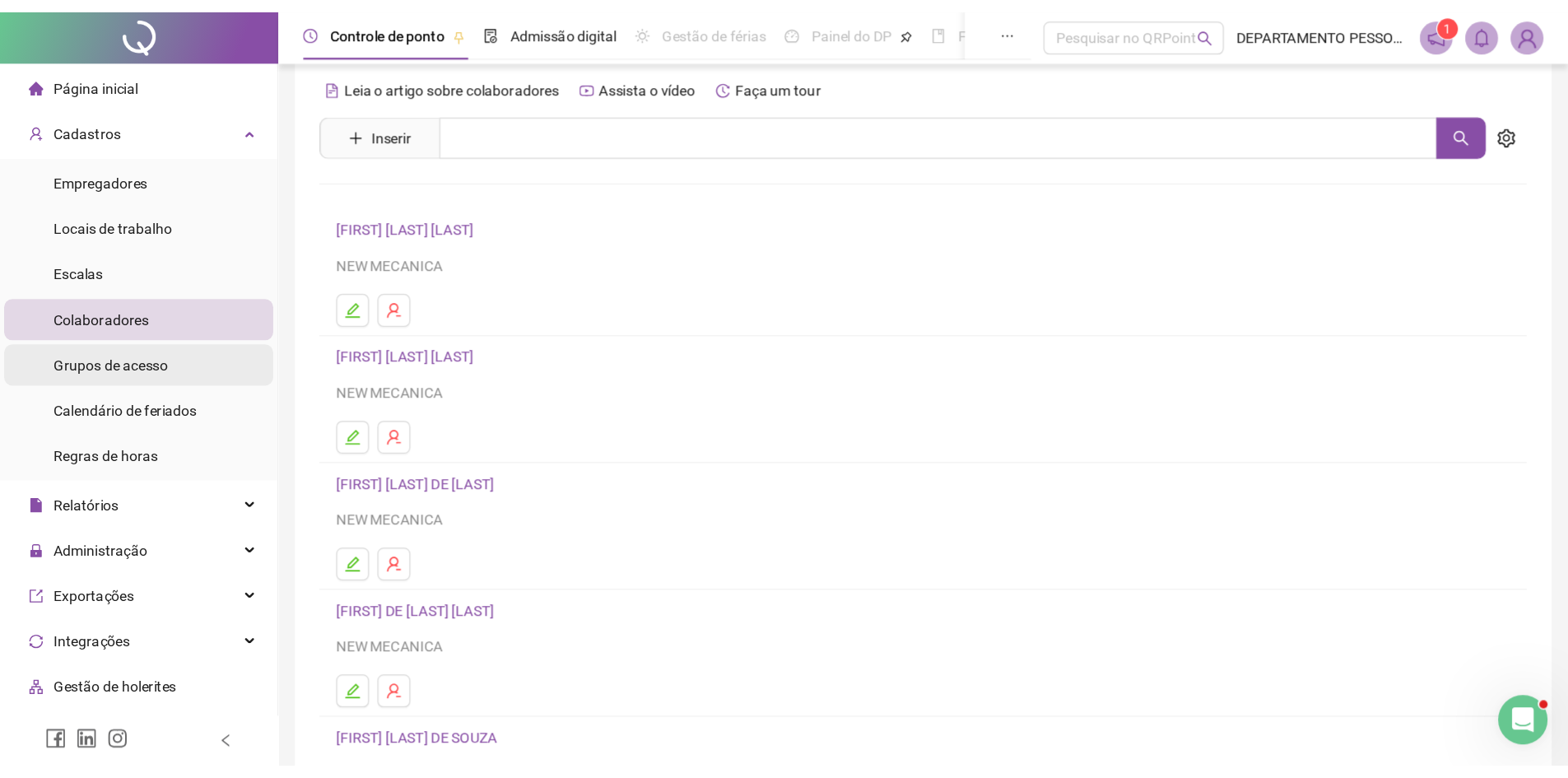 scroll, scrollTop: 17, scrollLeft: 0, axis: vertical 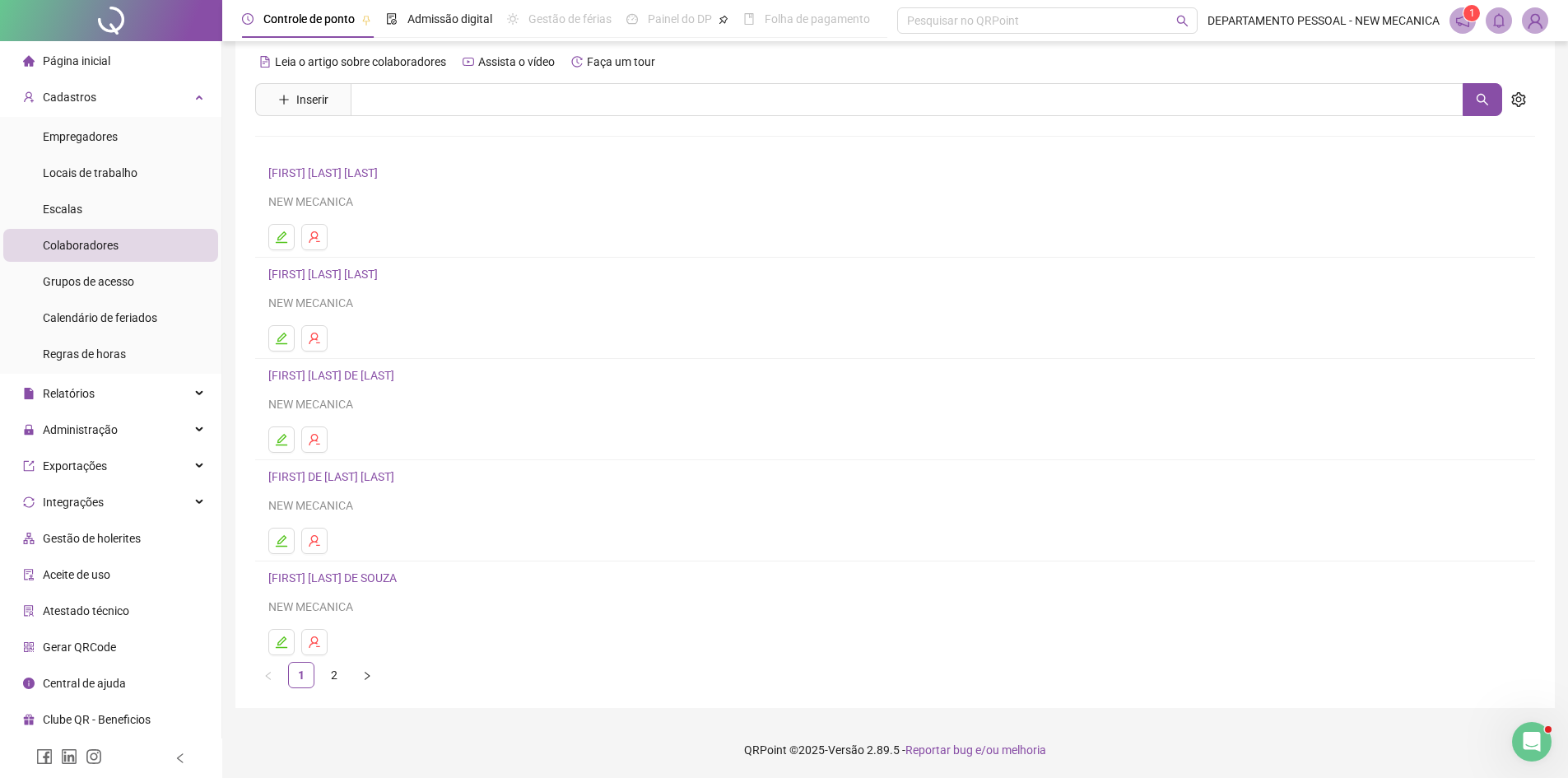 click on "Página inicial" at bounding box center (110, 61) 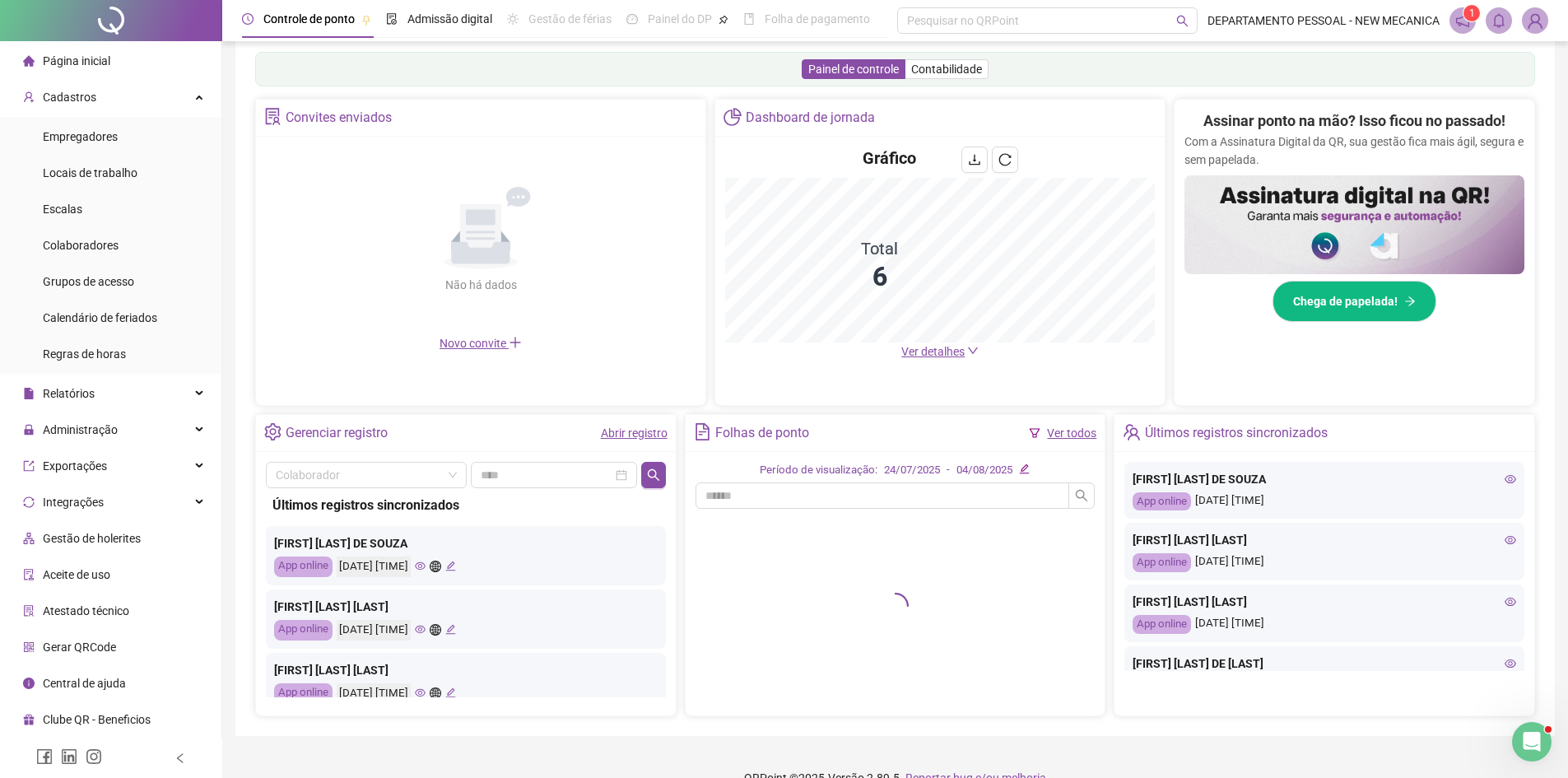 scroll, scrollTop: 294, scrollLeft: 0, axis: vertical 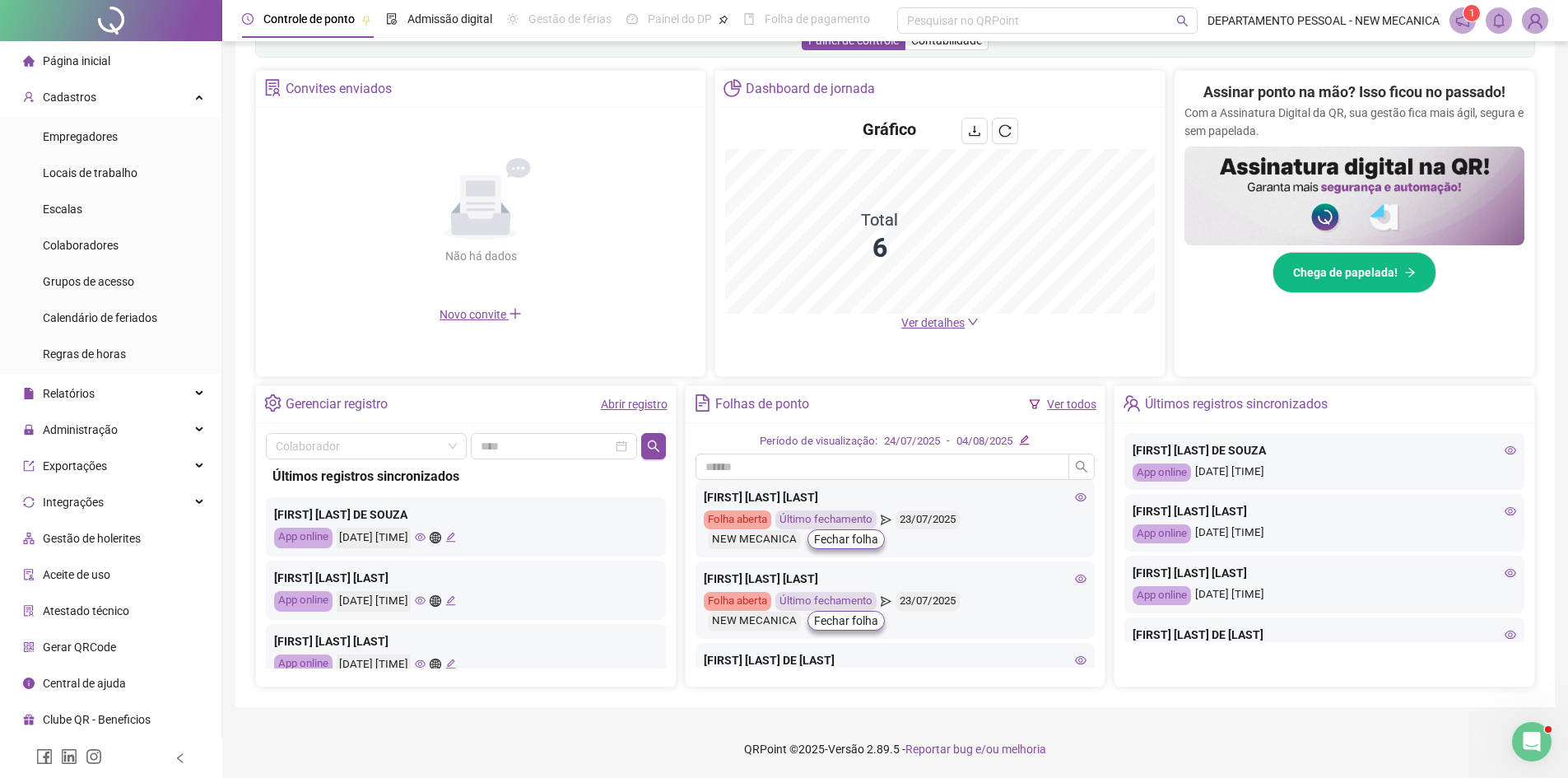 click 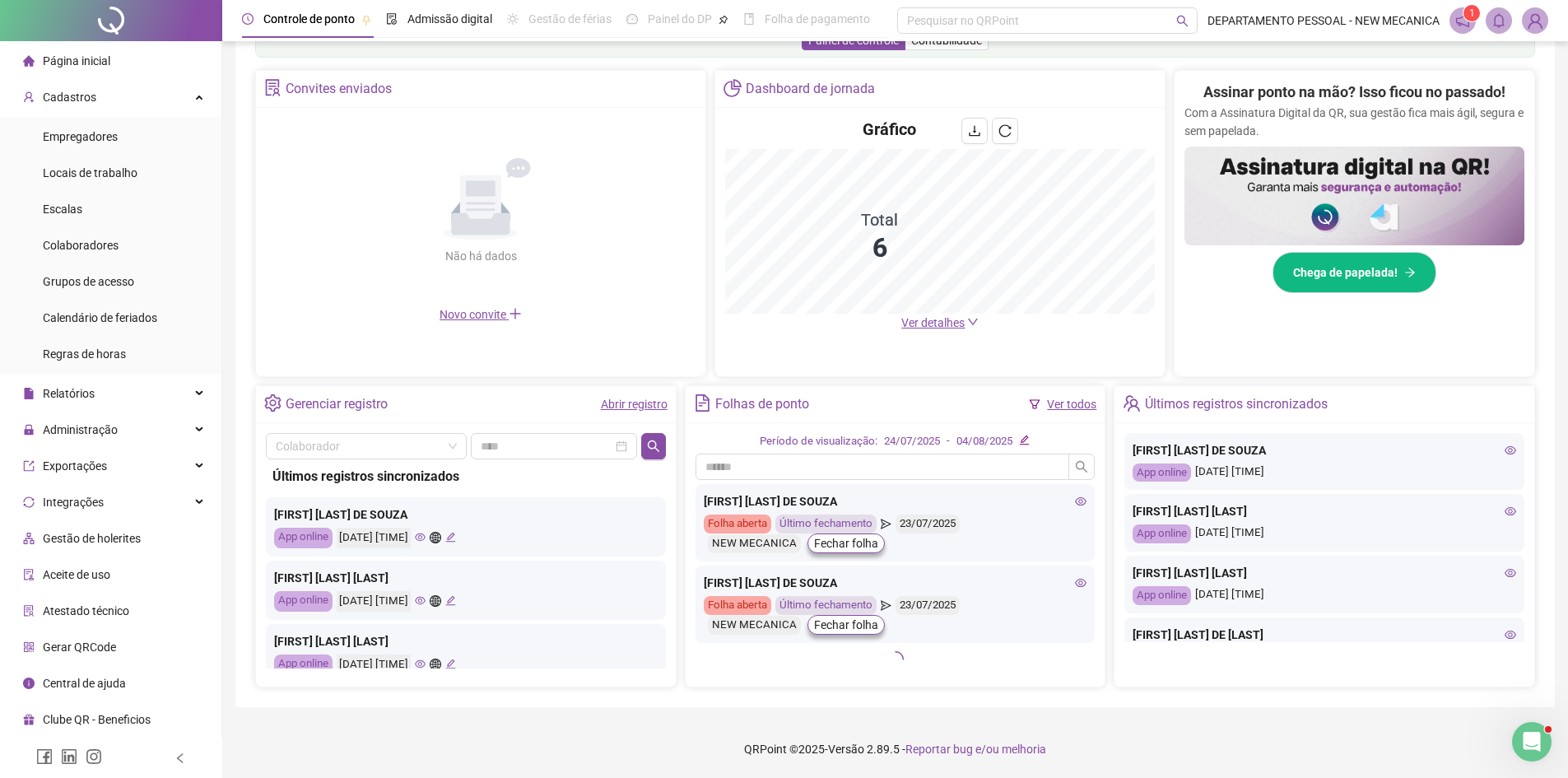 scroll, scrollTop: 301, scrollLeft: 0, axis: vertical 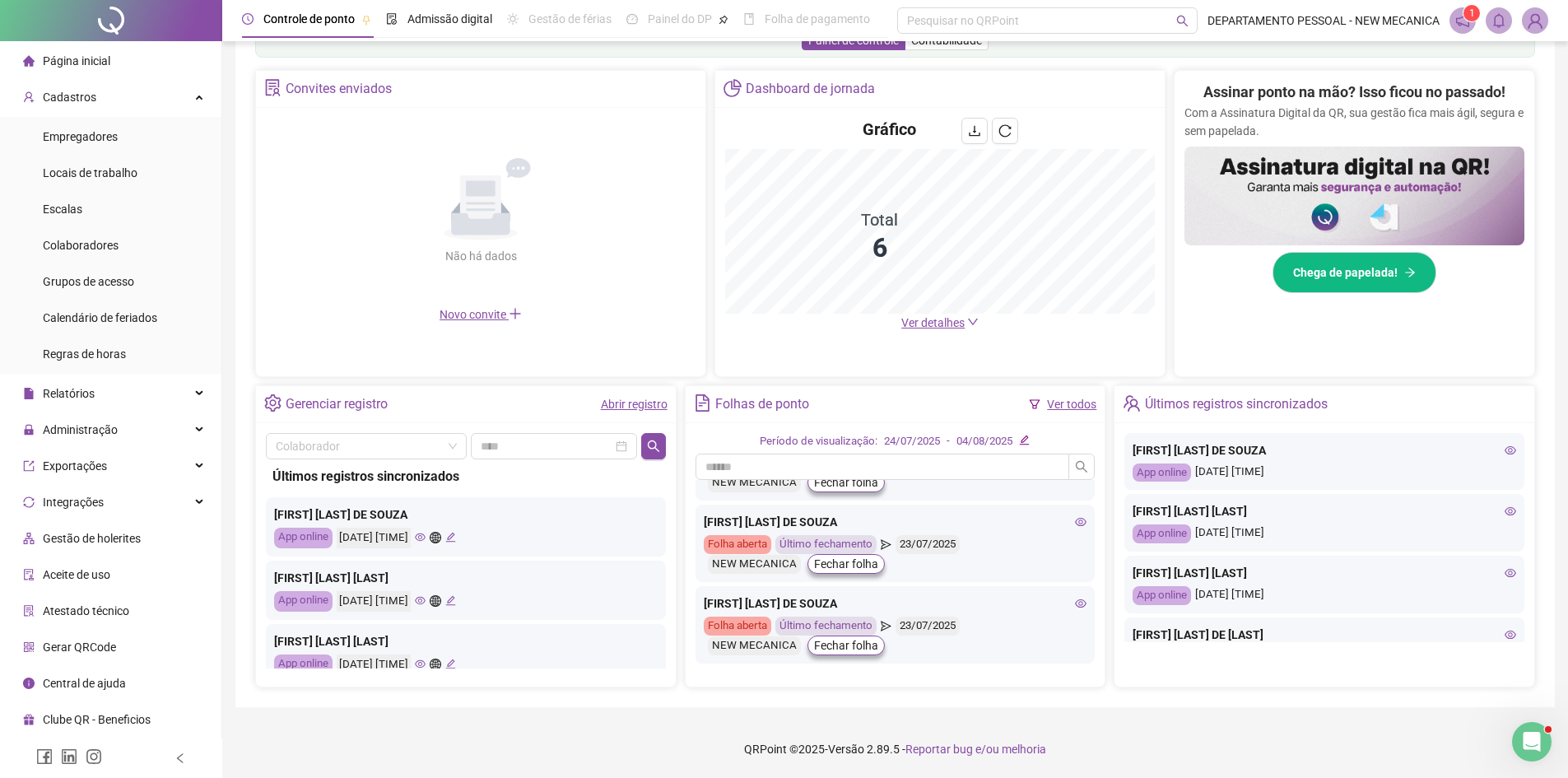 click 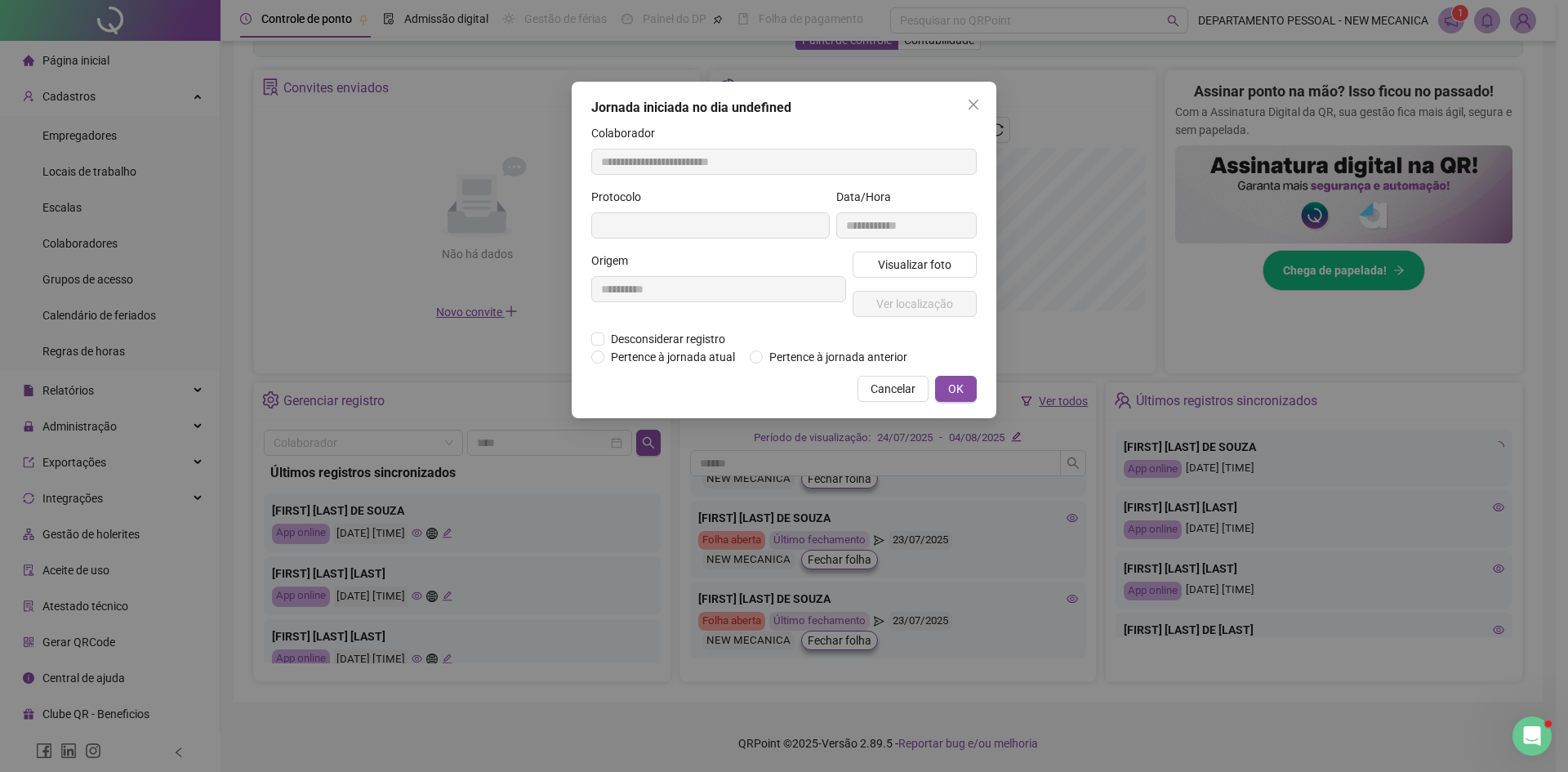 type on "**********" 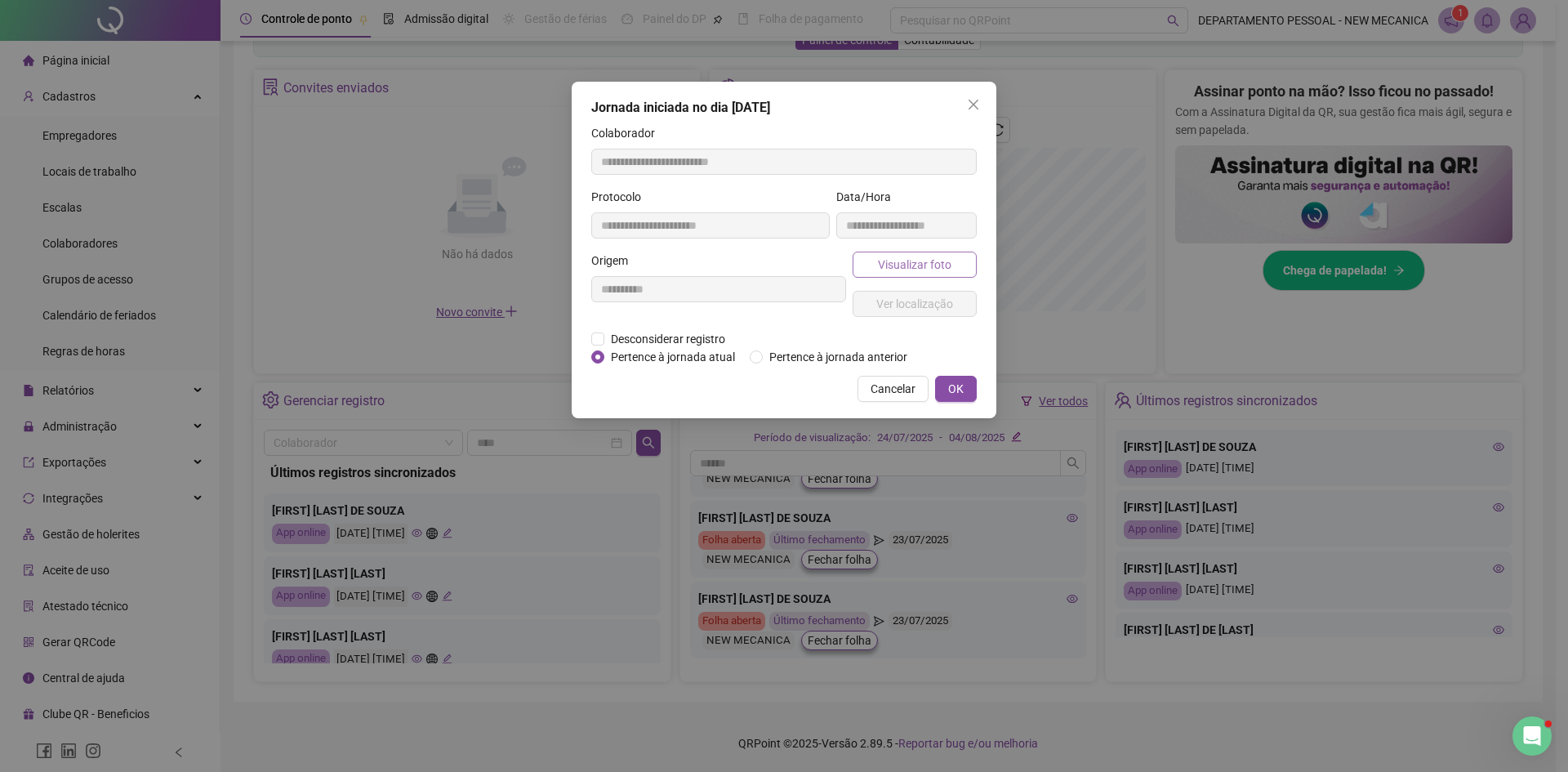 click on "Visualizar foto" at bounding box center (915, 265) 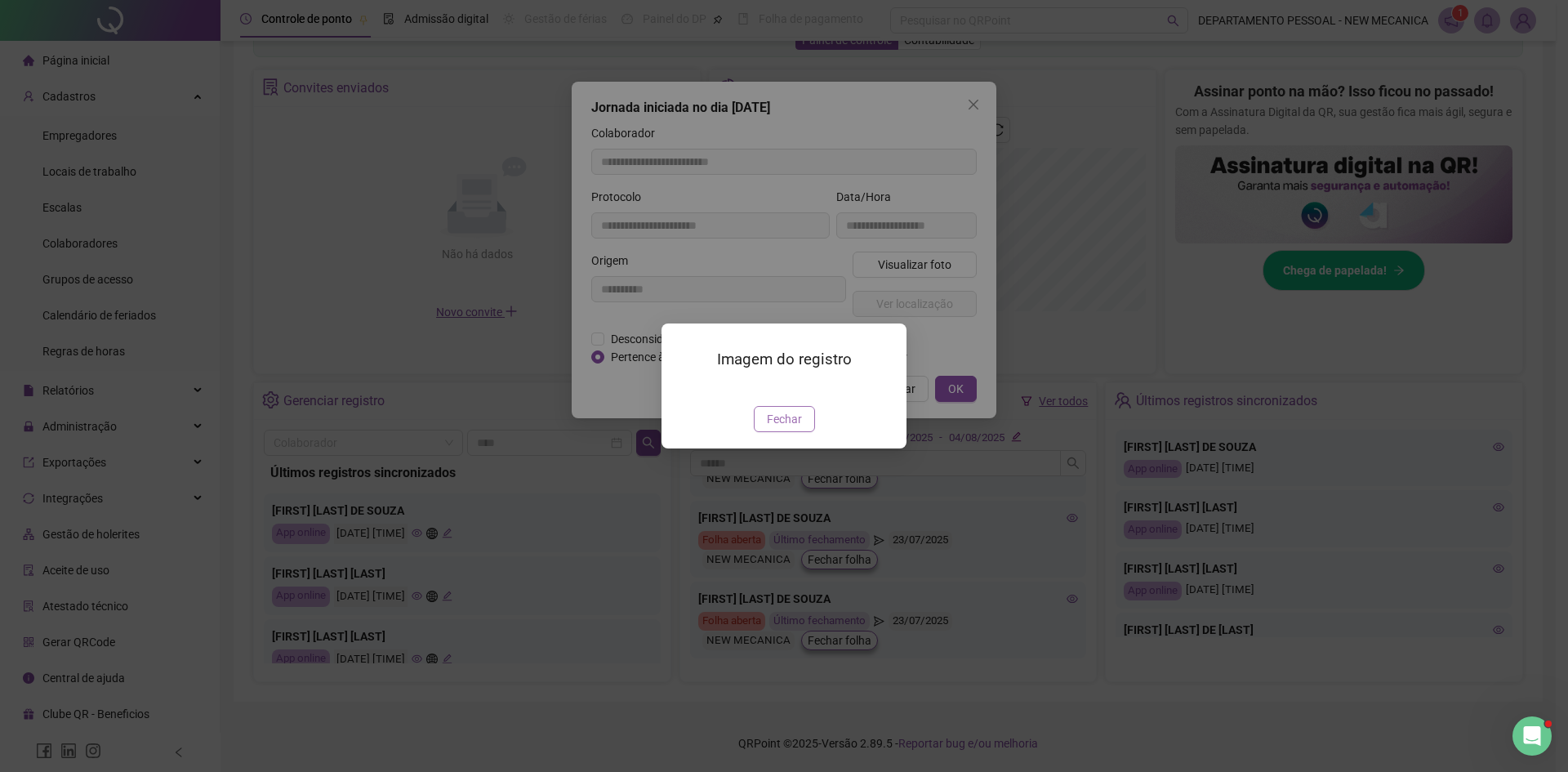 click on "Fechar" at bounding box center [784, 419] 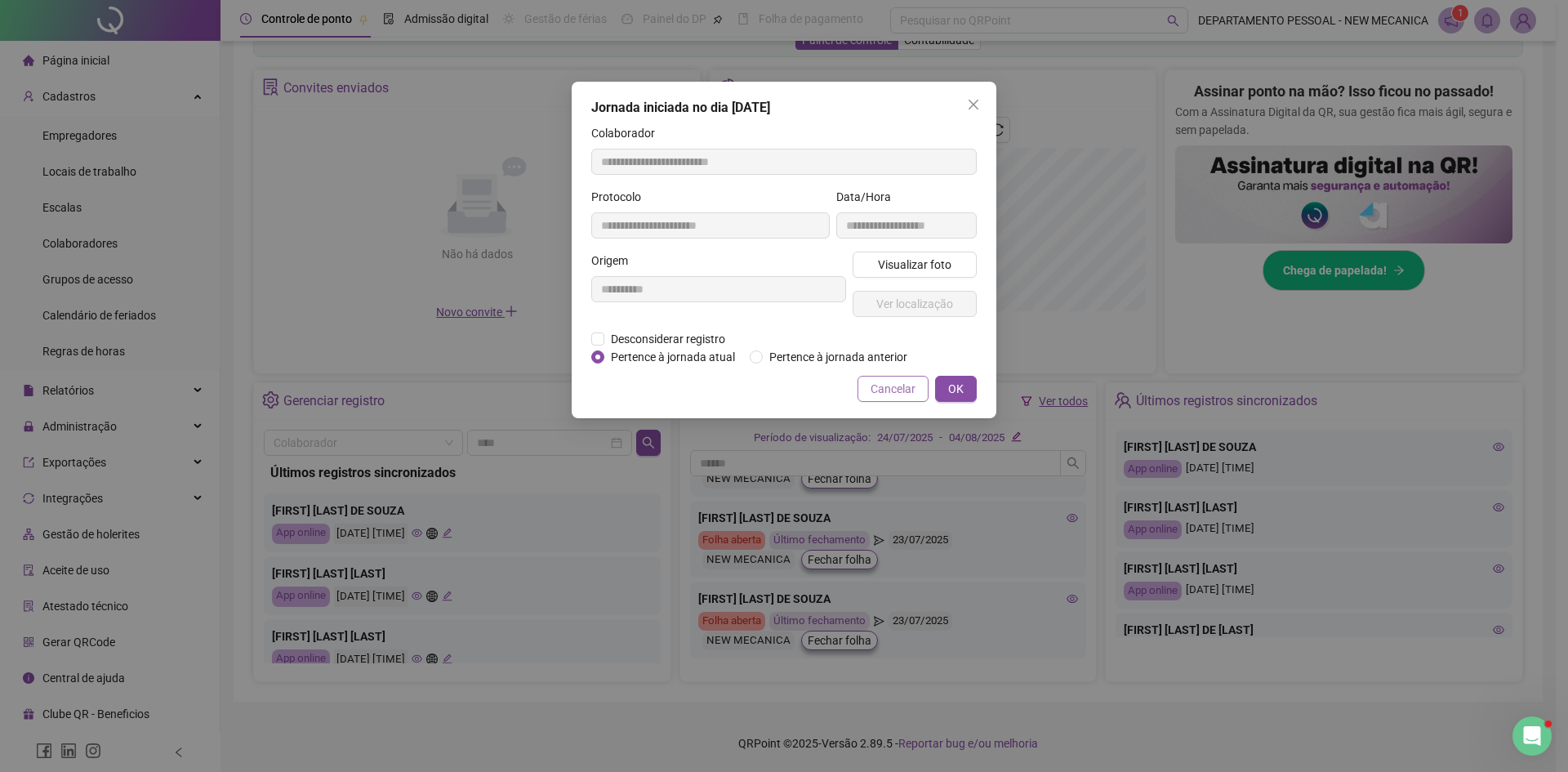 click on "Cancelar" at bounding box center [893, 389] 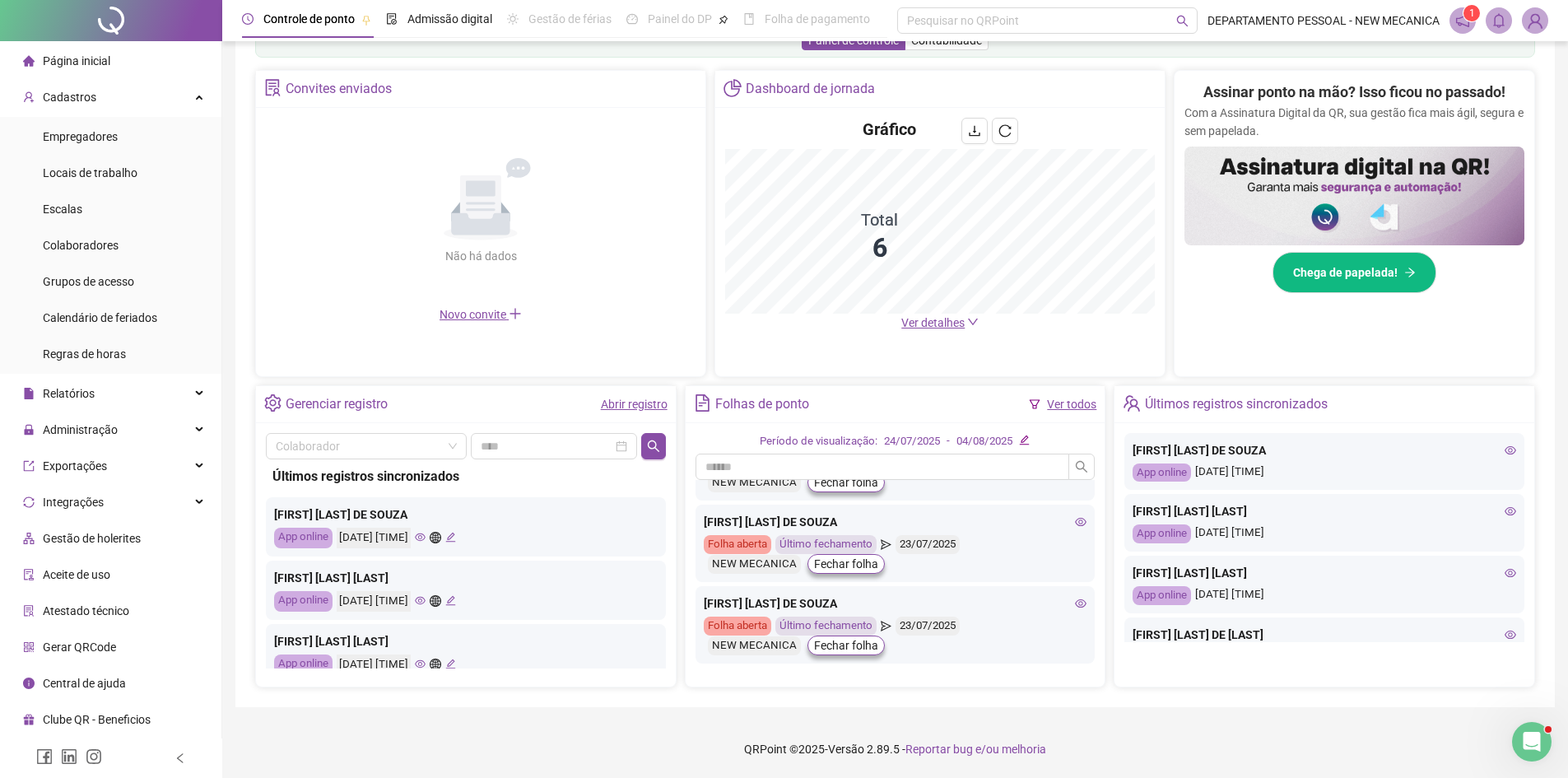 click 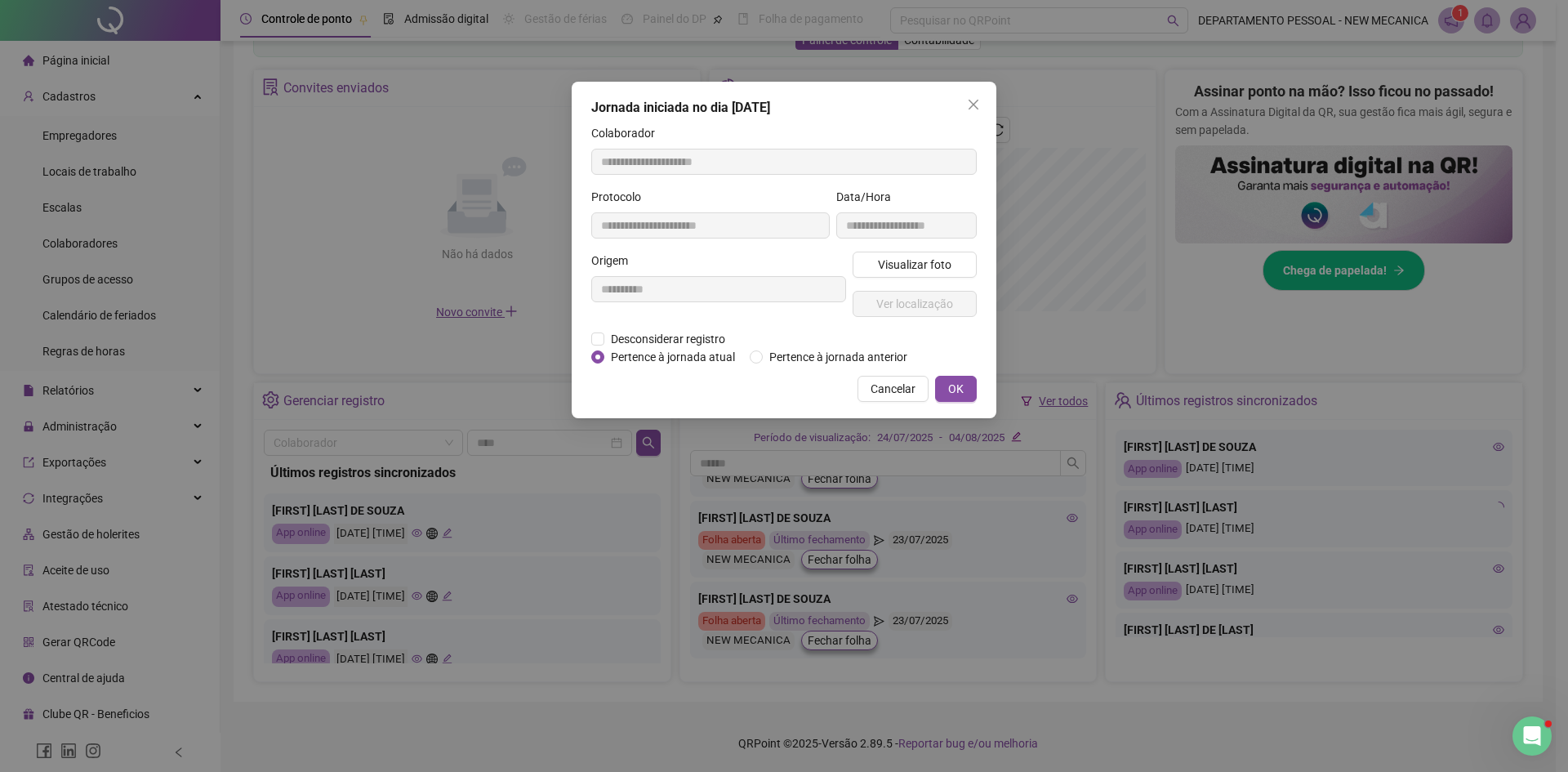 type on "**********" 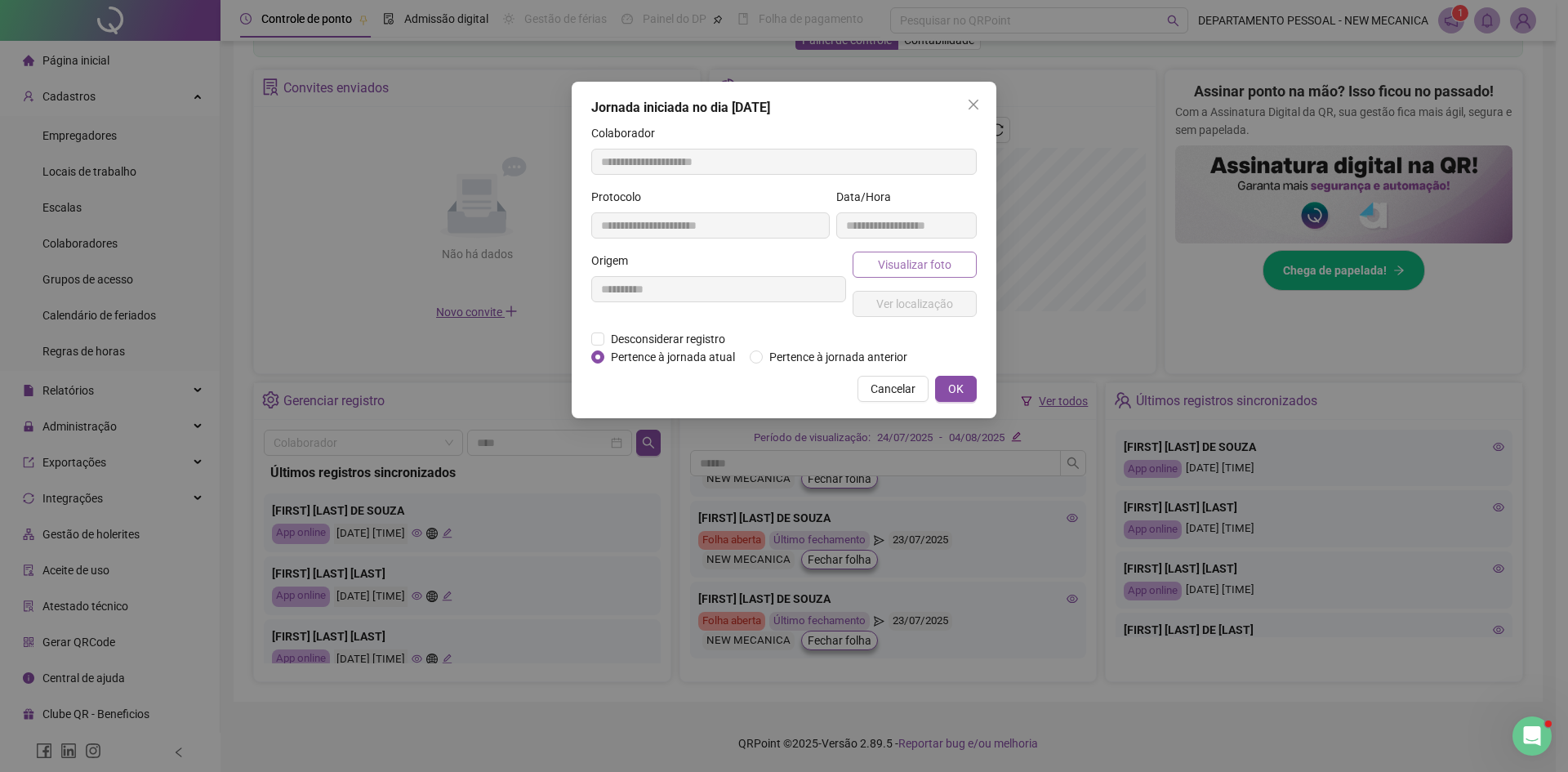 click on "Visualizar foto" at bounding box center [915, 265] 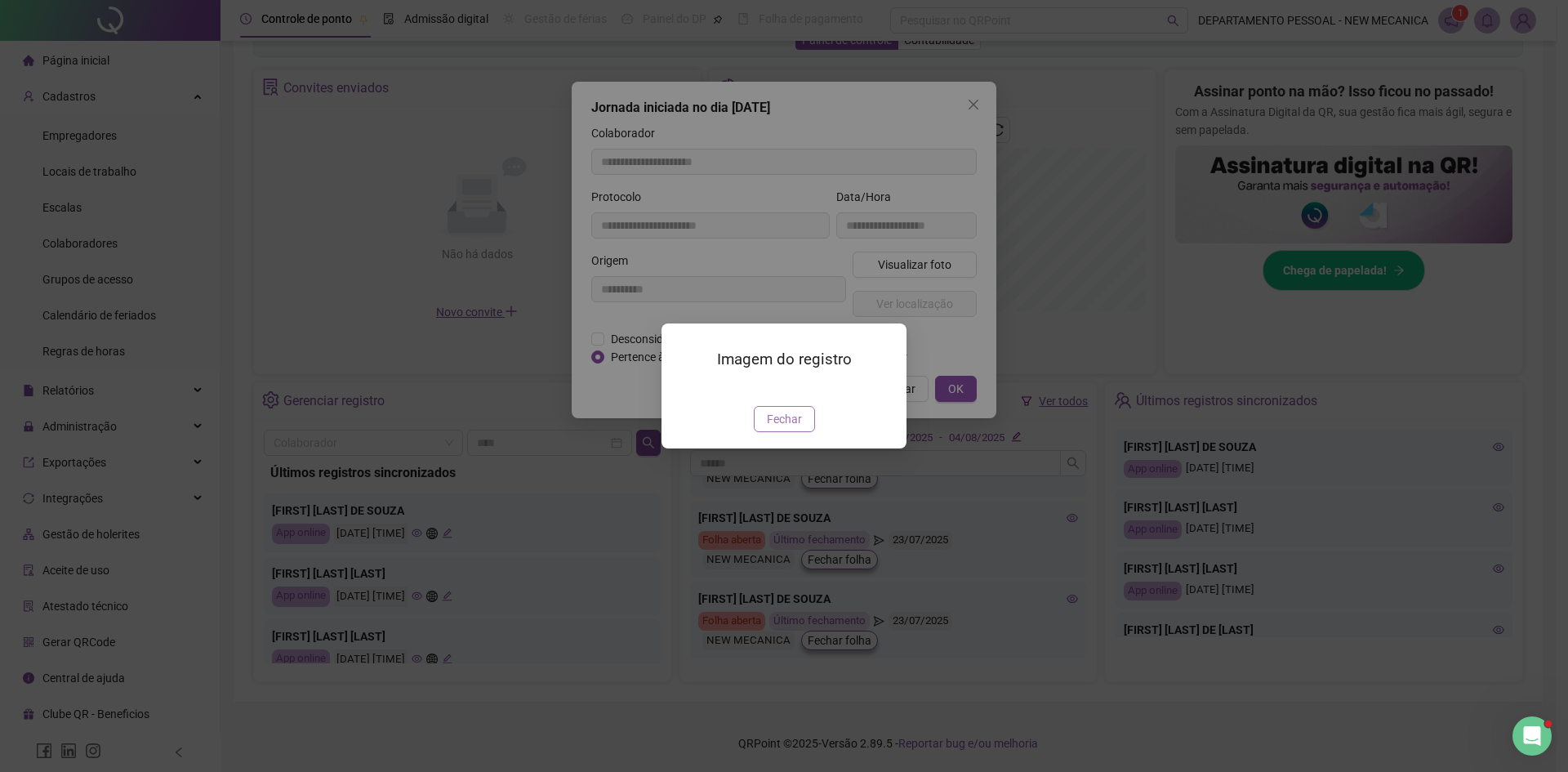 click on "Fechar" at bounding box center (784, 419) 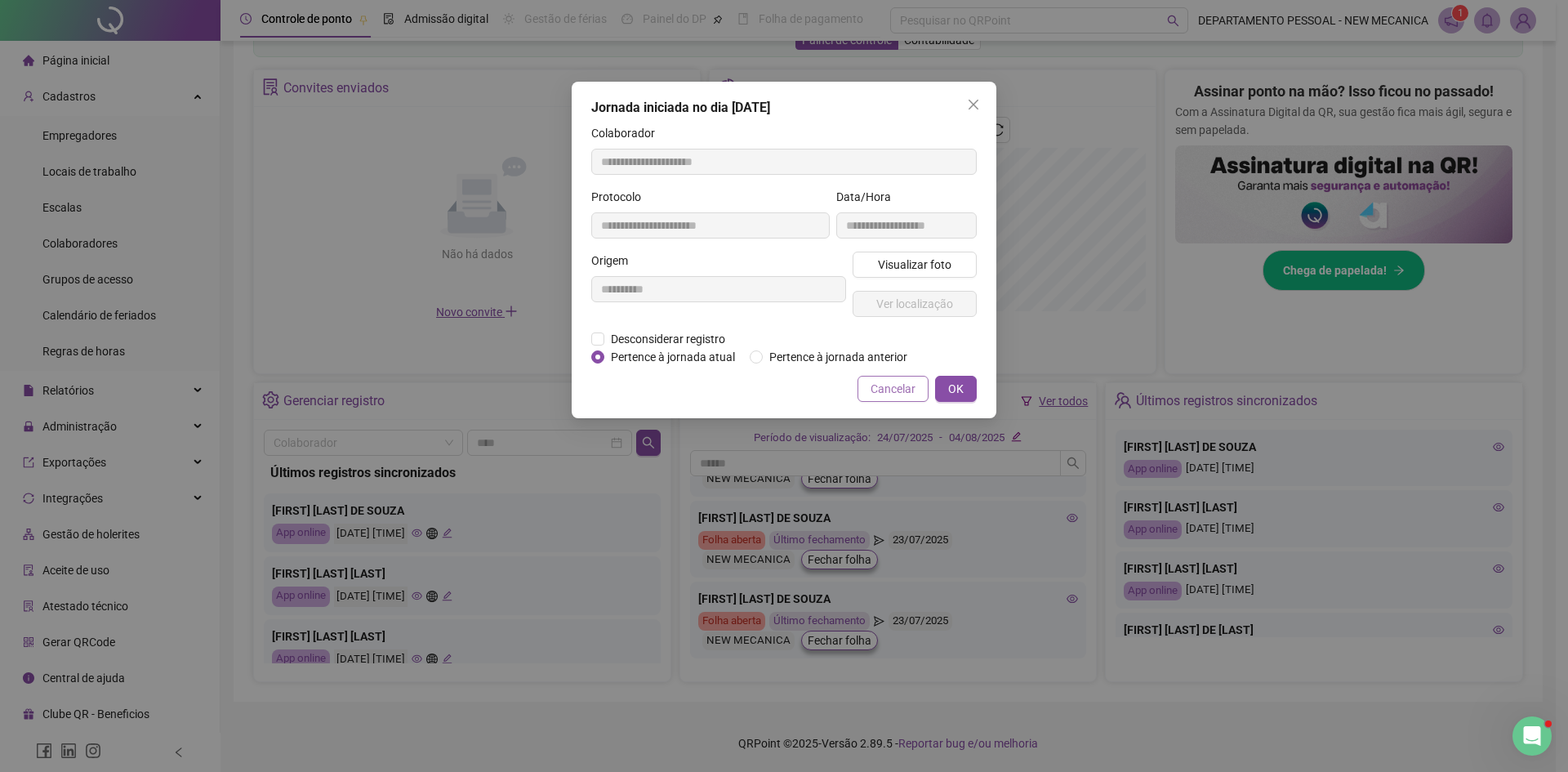 click on "Cancelar" at bounding box center [893, 389] 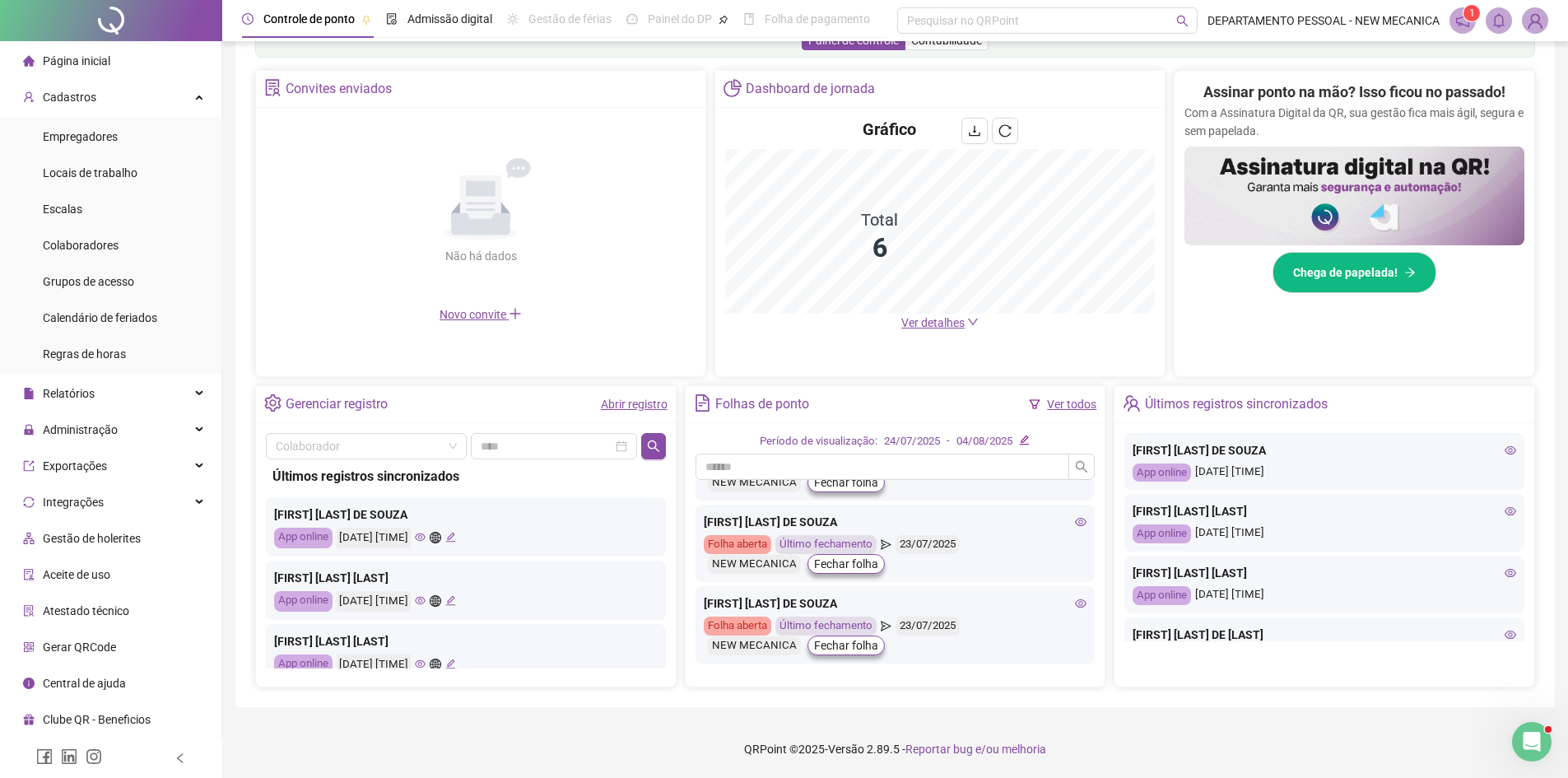 click 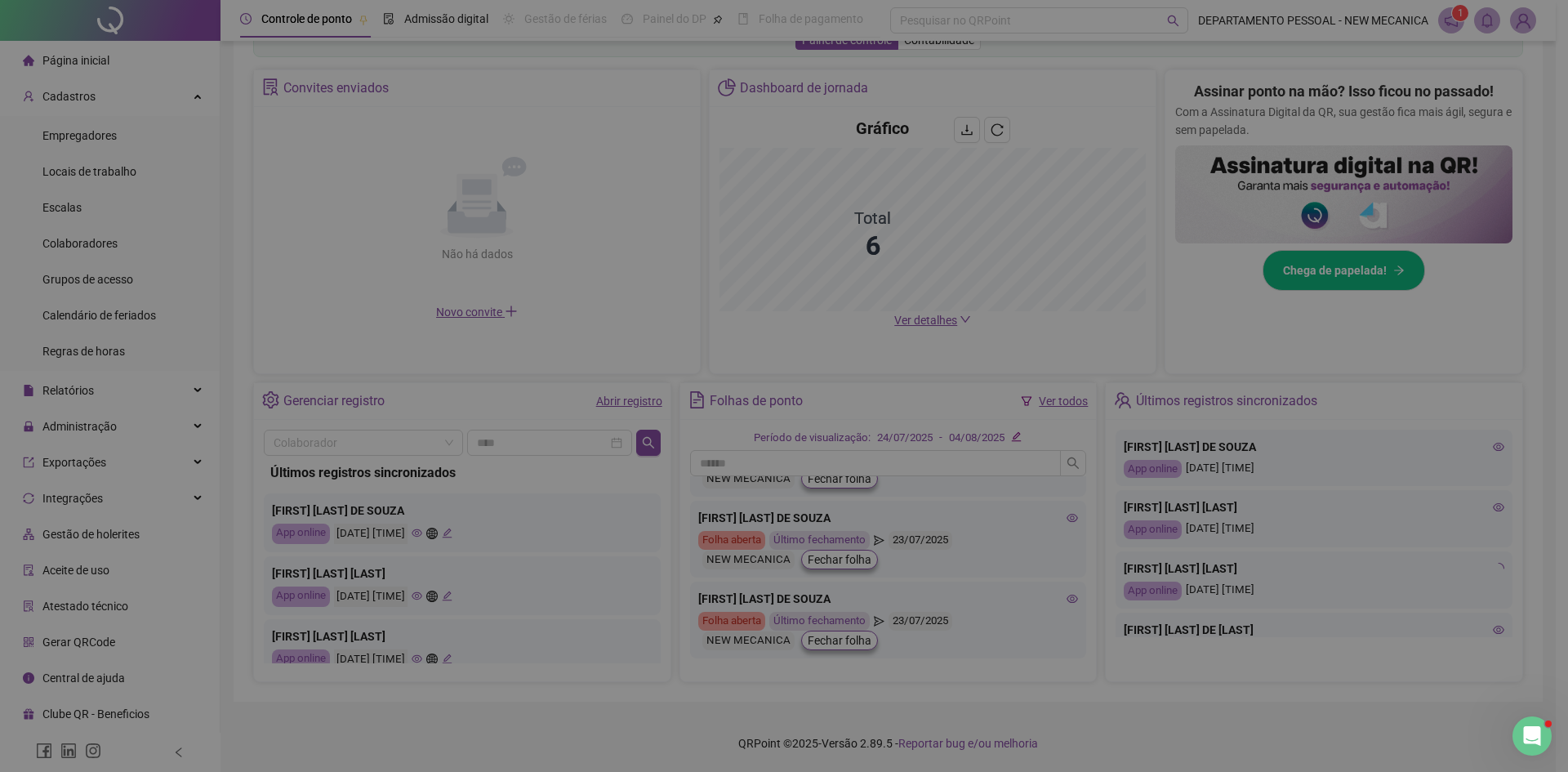 type on "**********" 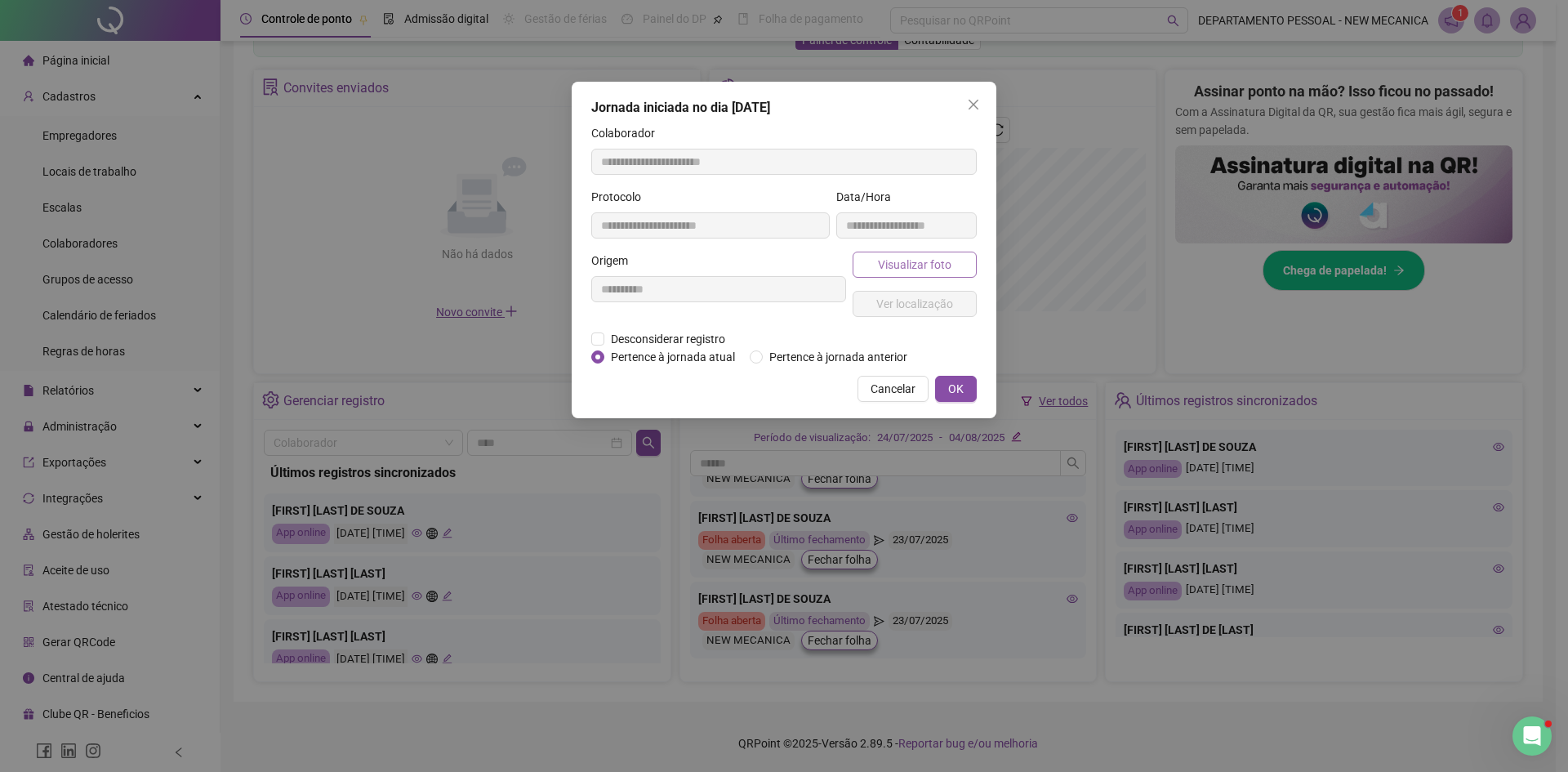 click on "Visualizar foto" at bounding box center [915, 265] 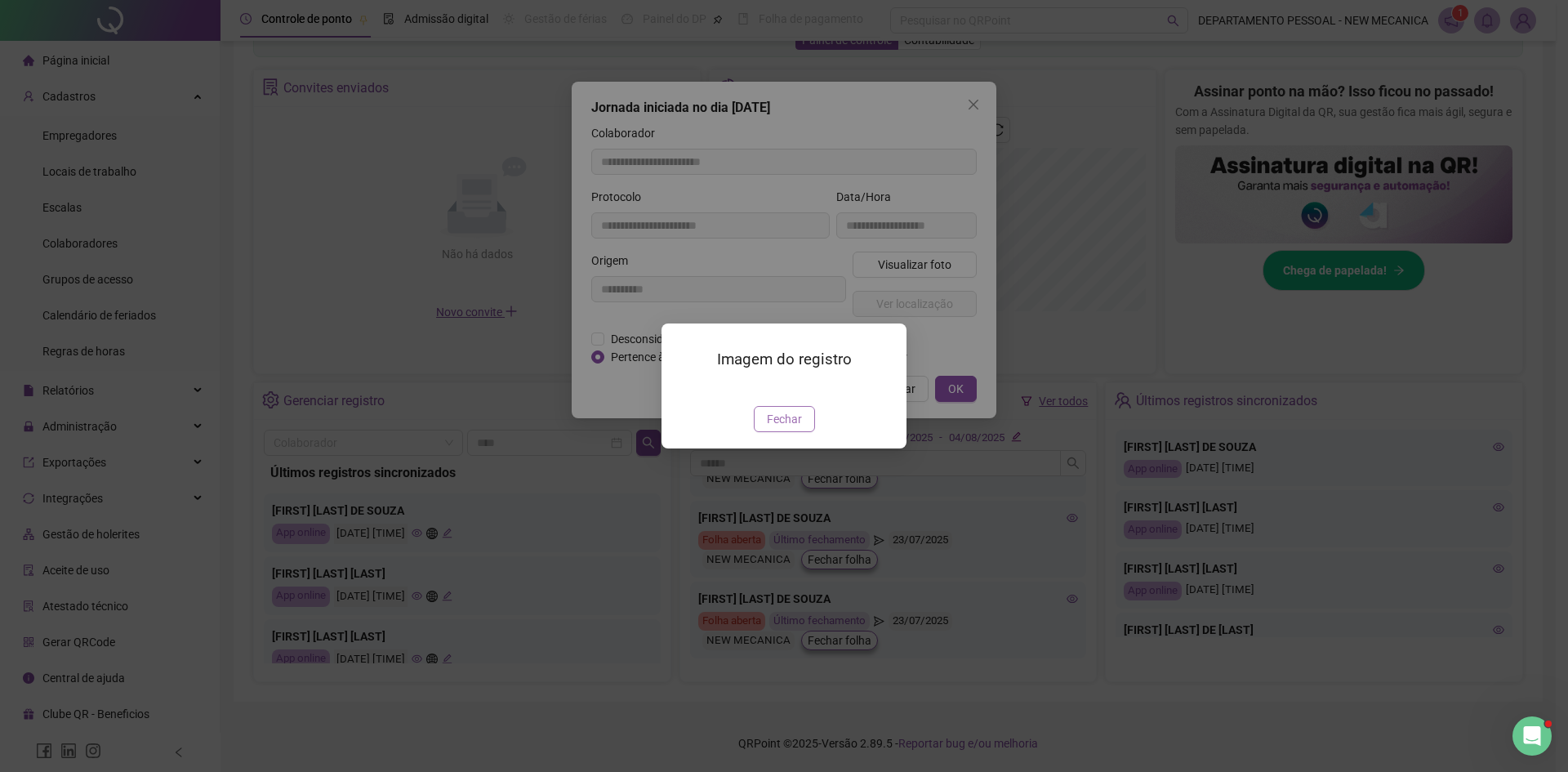 click on "Fechar" at bounding box center [784, 419] 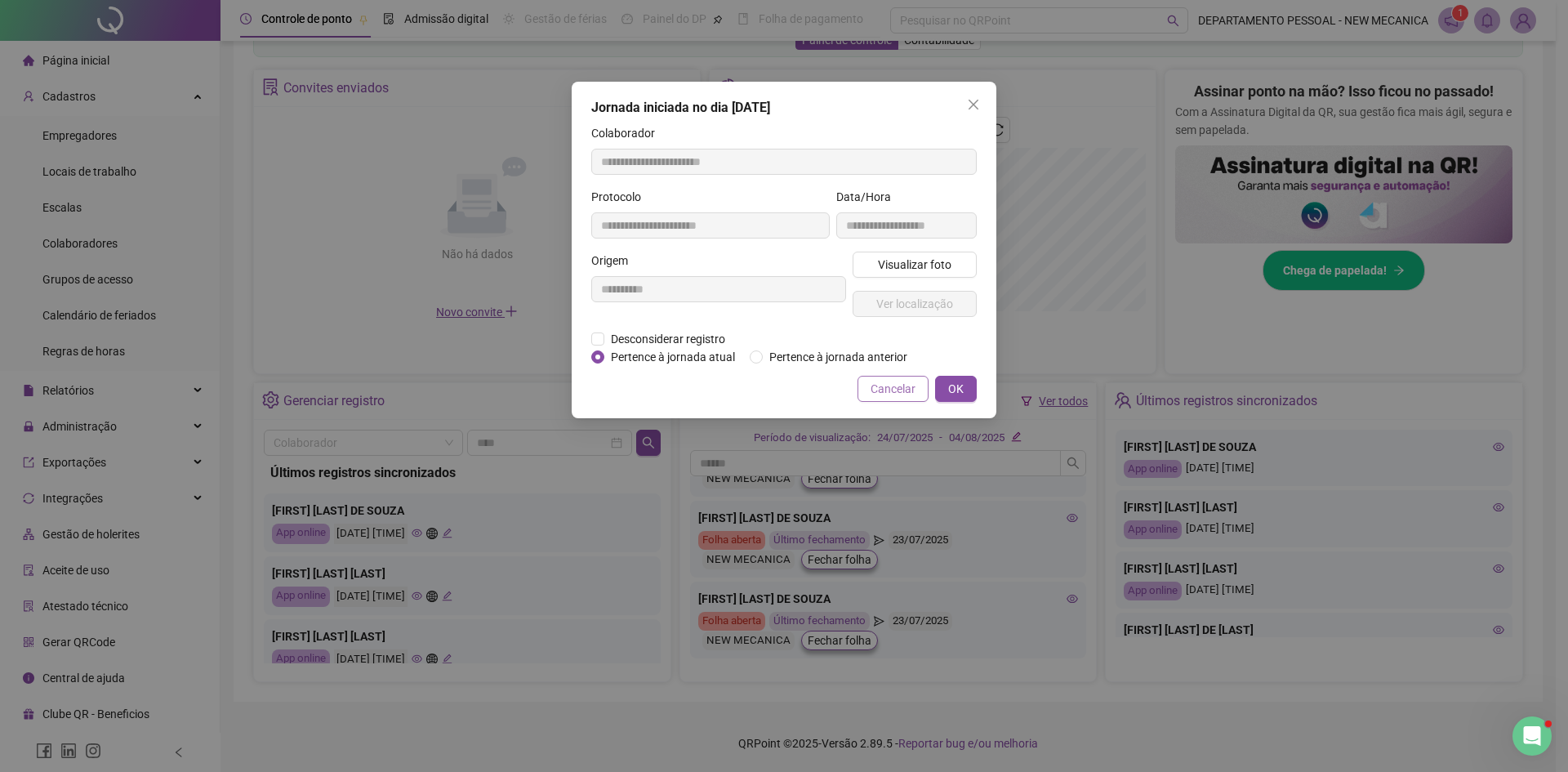 click on "Cancelar" at bounding box center [893, 389] 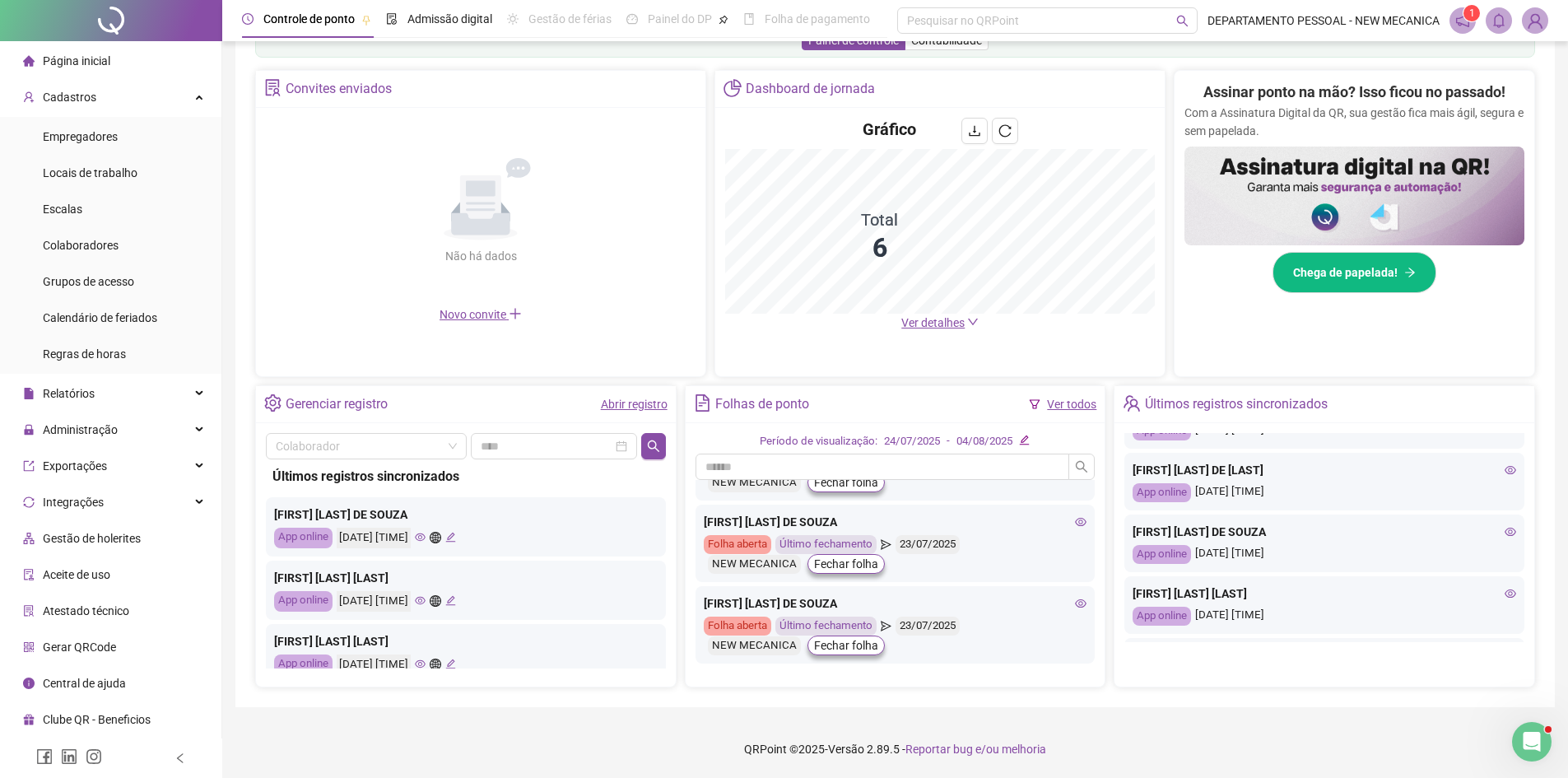 scroll, scrollTop: 82, scrollLeft: 0, axis: vertical 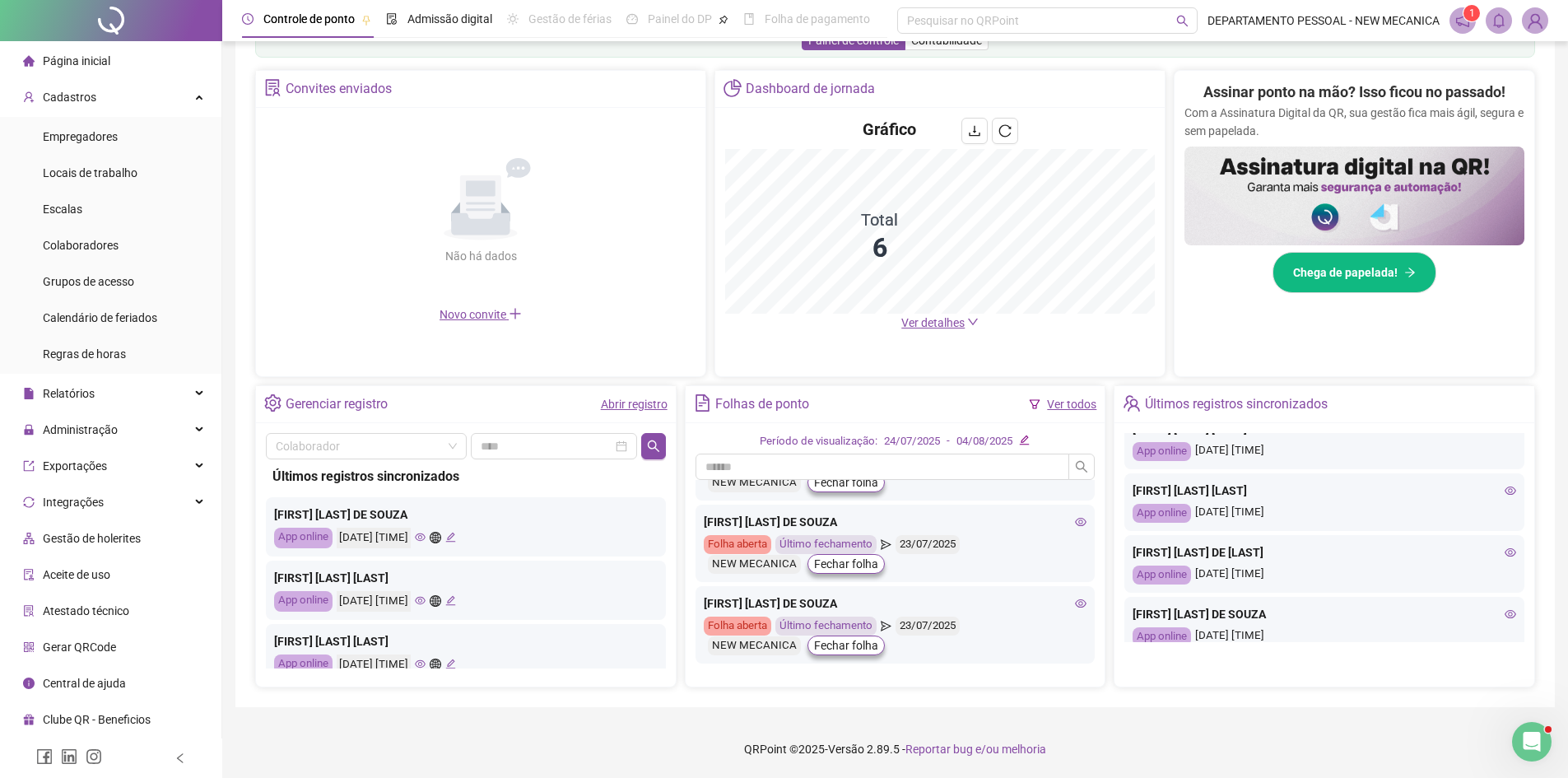 click 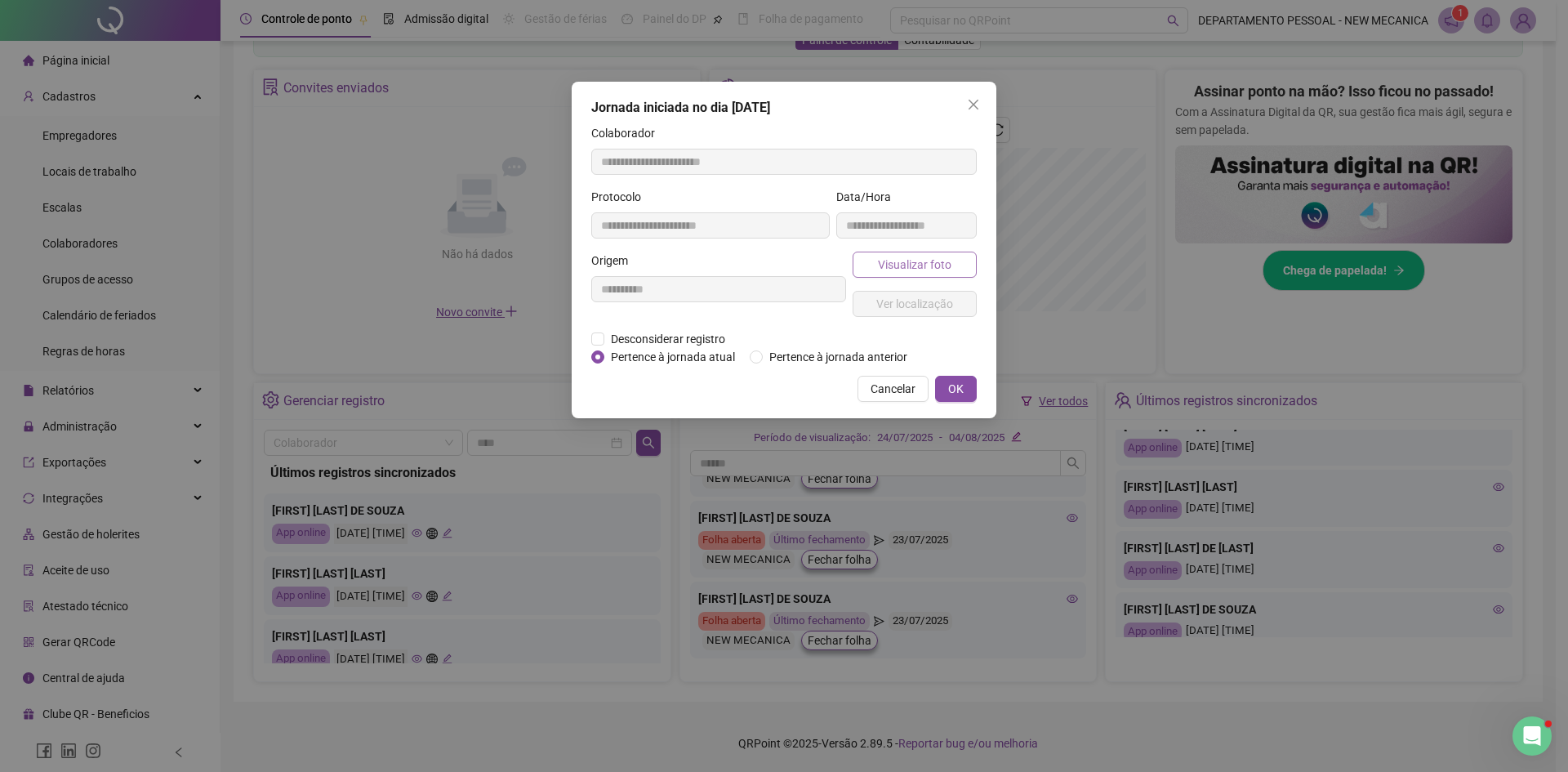 click on "Visualizar foto" at bounding box center (915, 265) 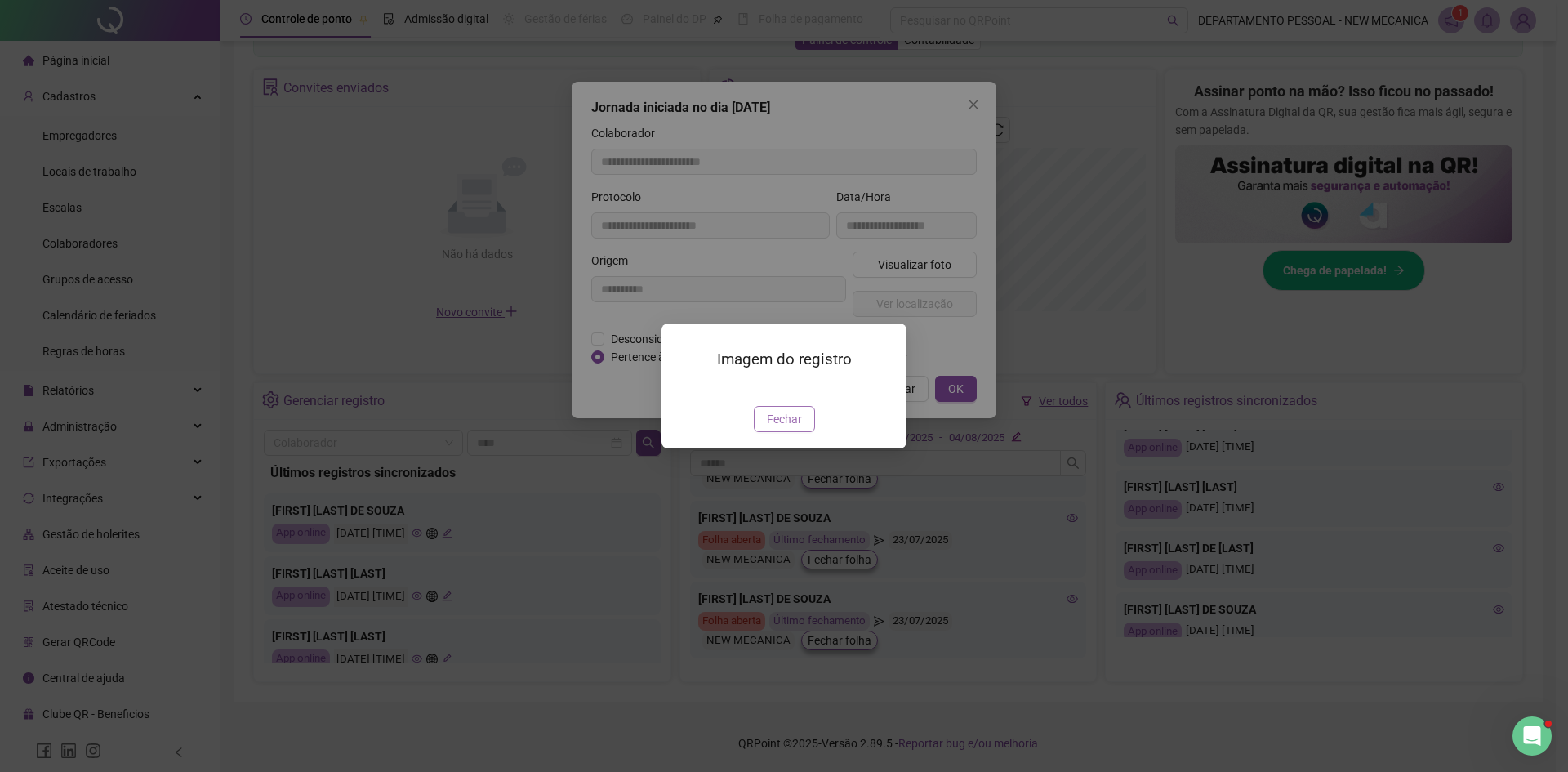 click on "Fechar" at bounding box center [784, 419] 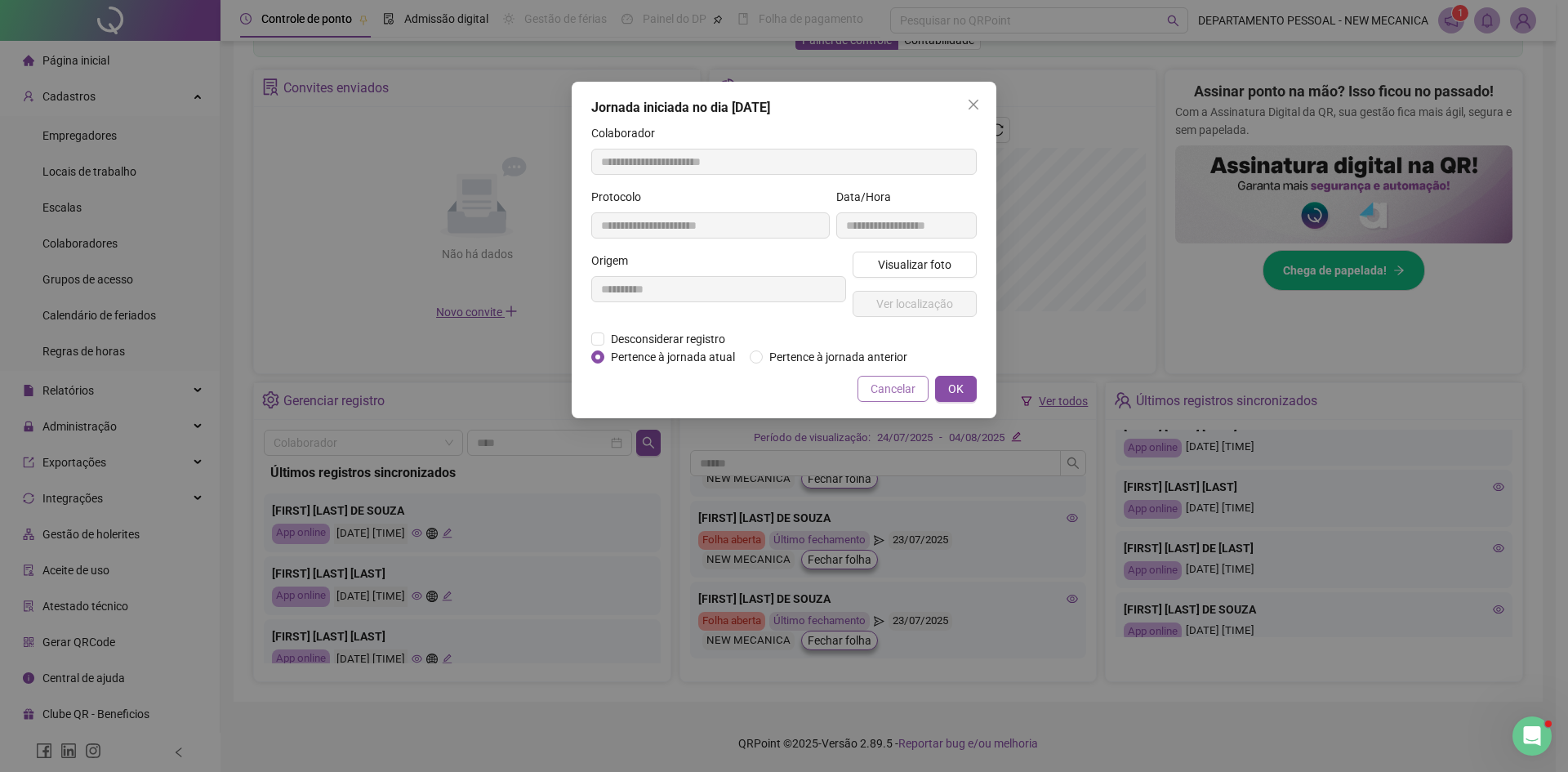 click on "Cancelar" at bounding box center (893, 389) 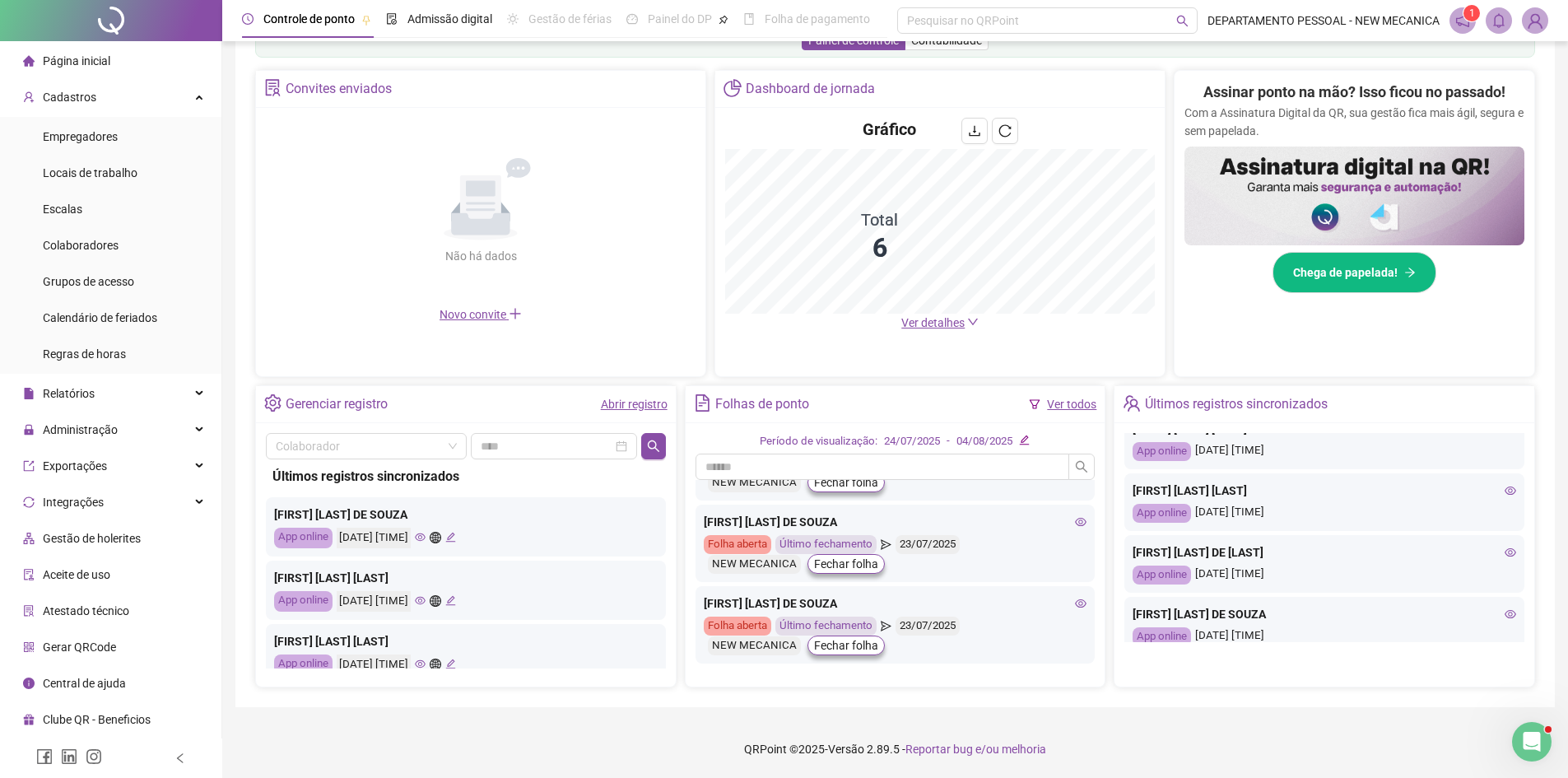 click 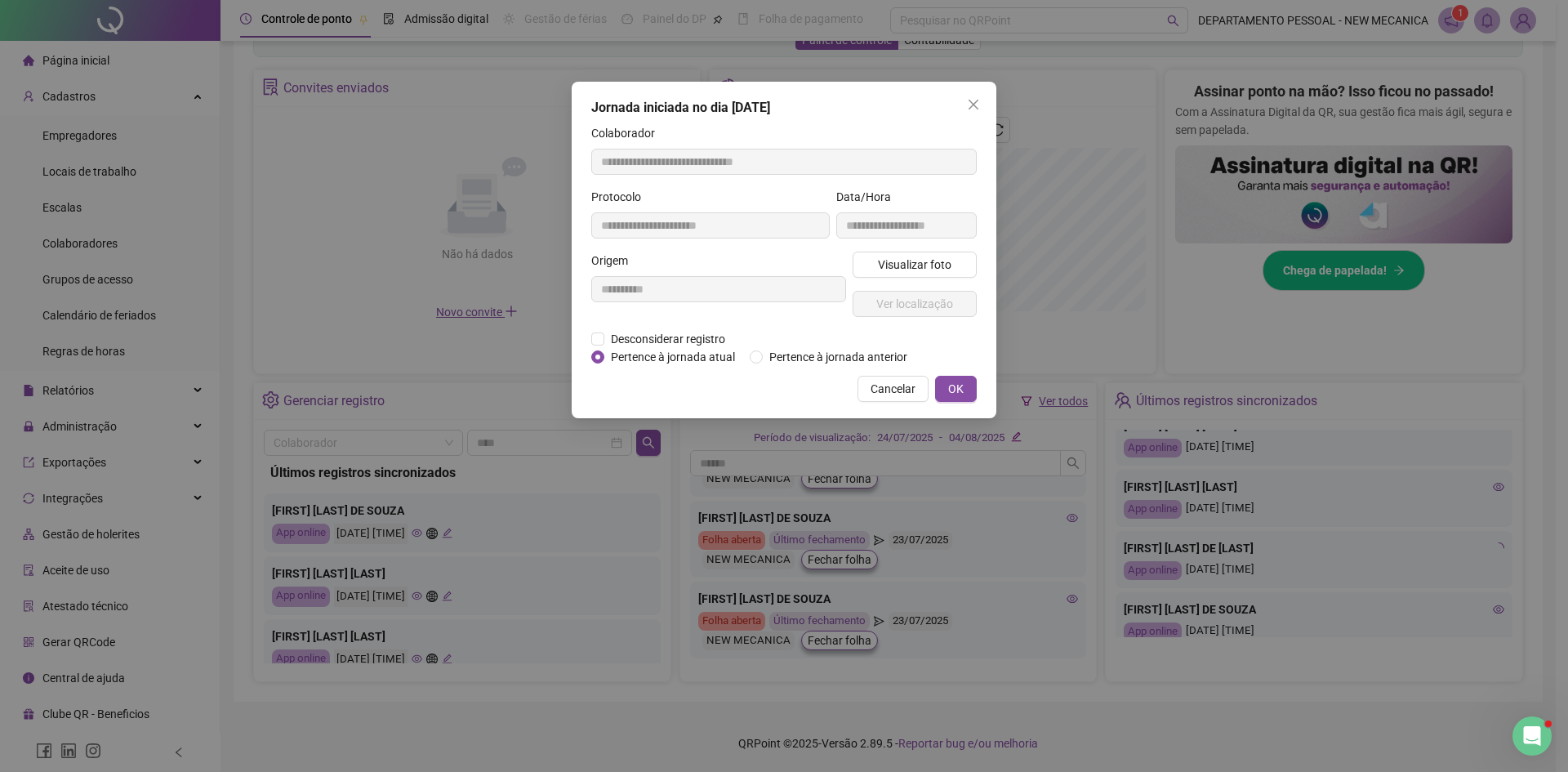 type on "**********" 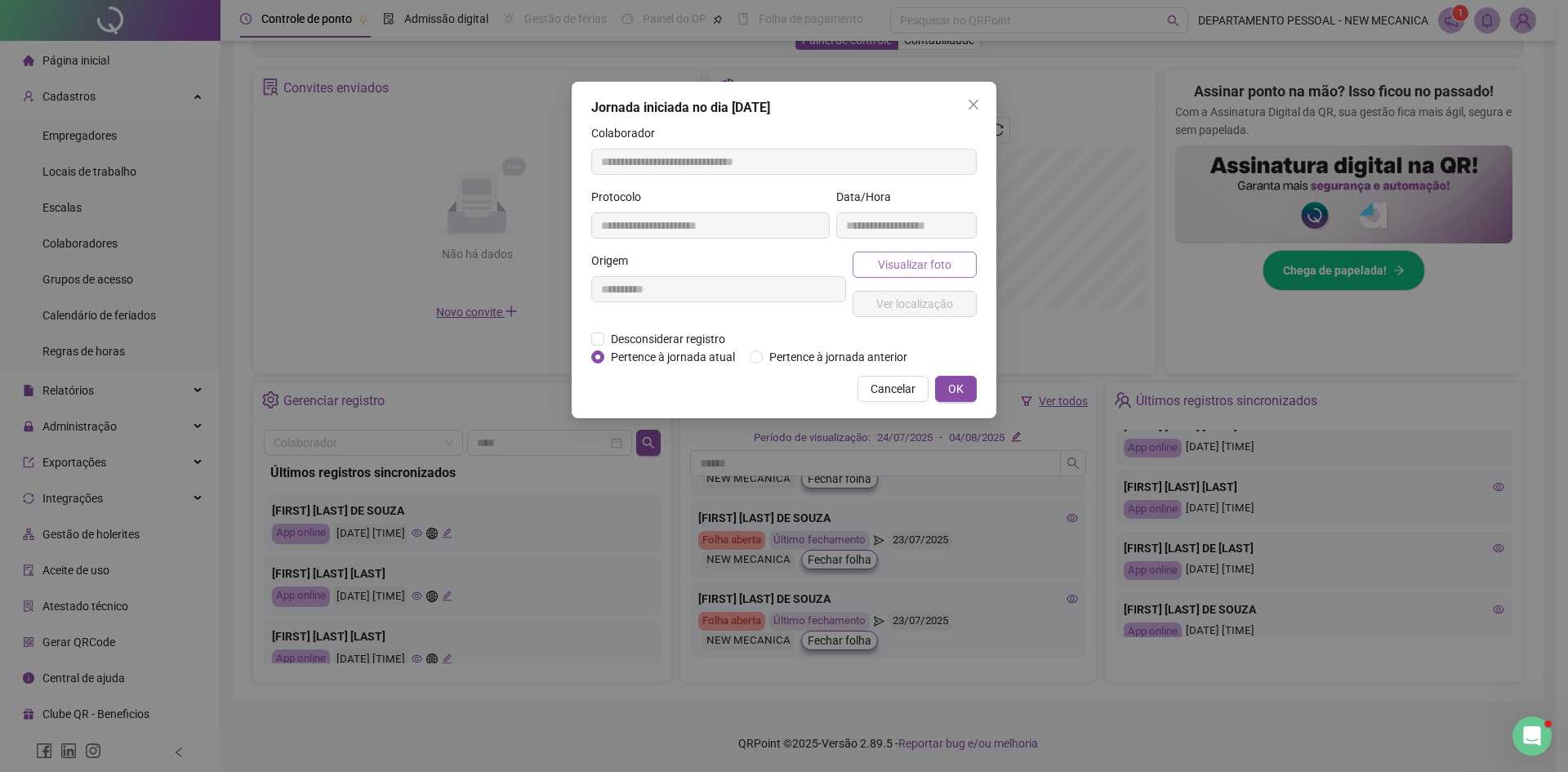 click on "Visualizar foto" at bounding box center (915, 265) 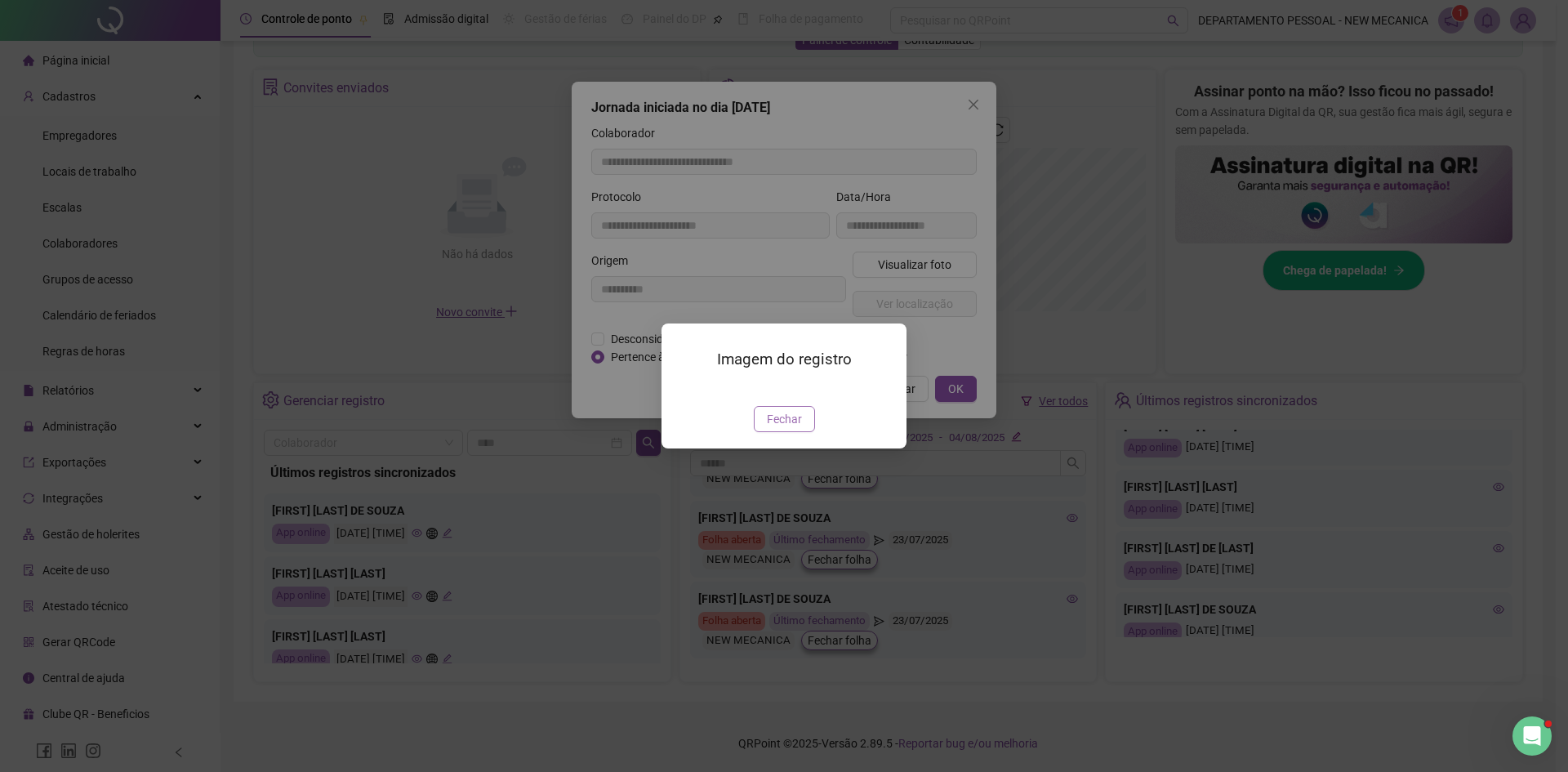 click on "Fechar" at bounding box center (784, 419) 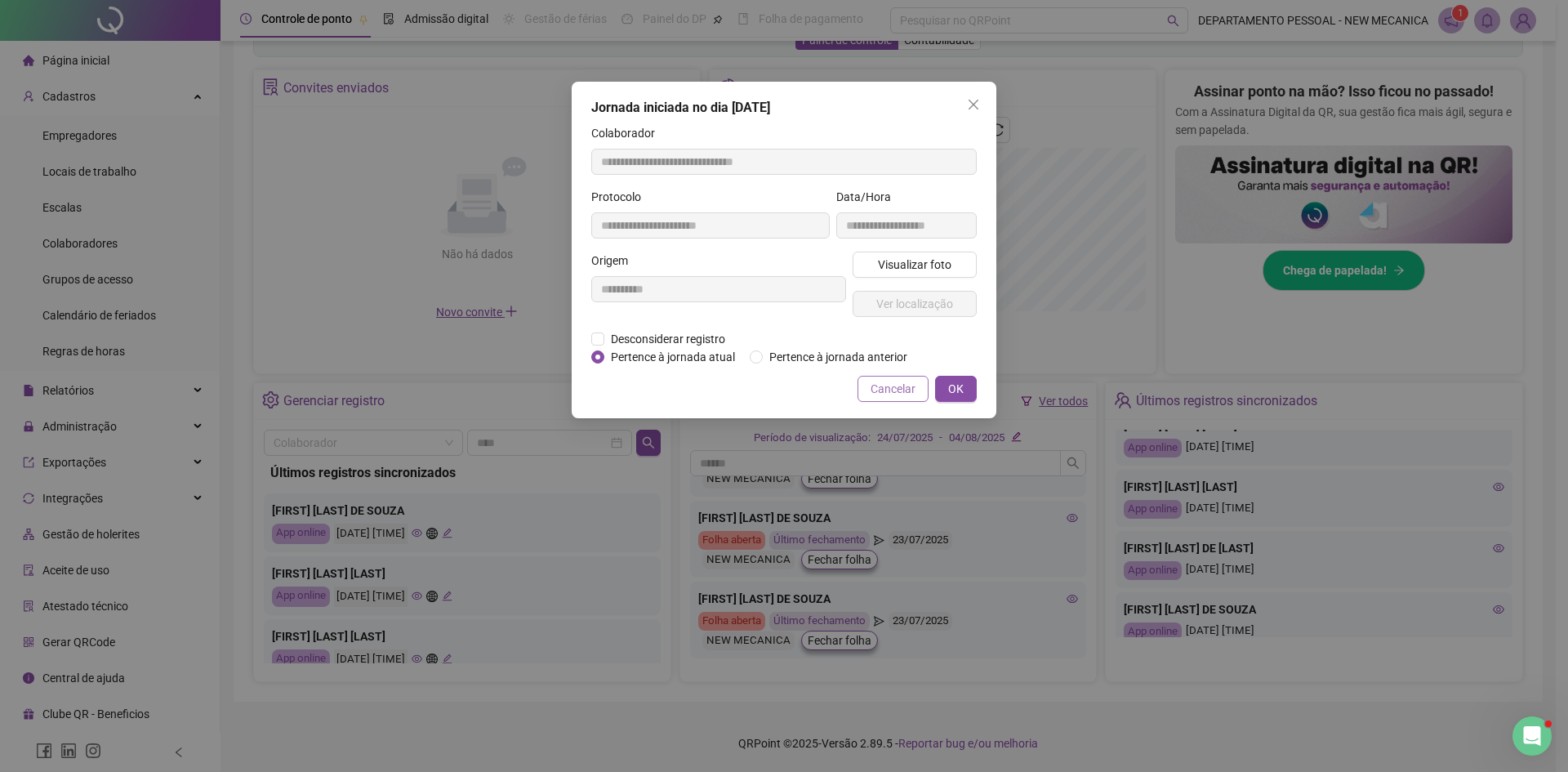 click on "Cancelar" at bounding box center [893, 389] 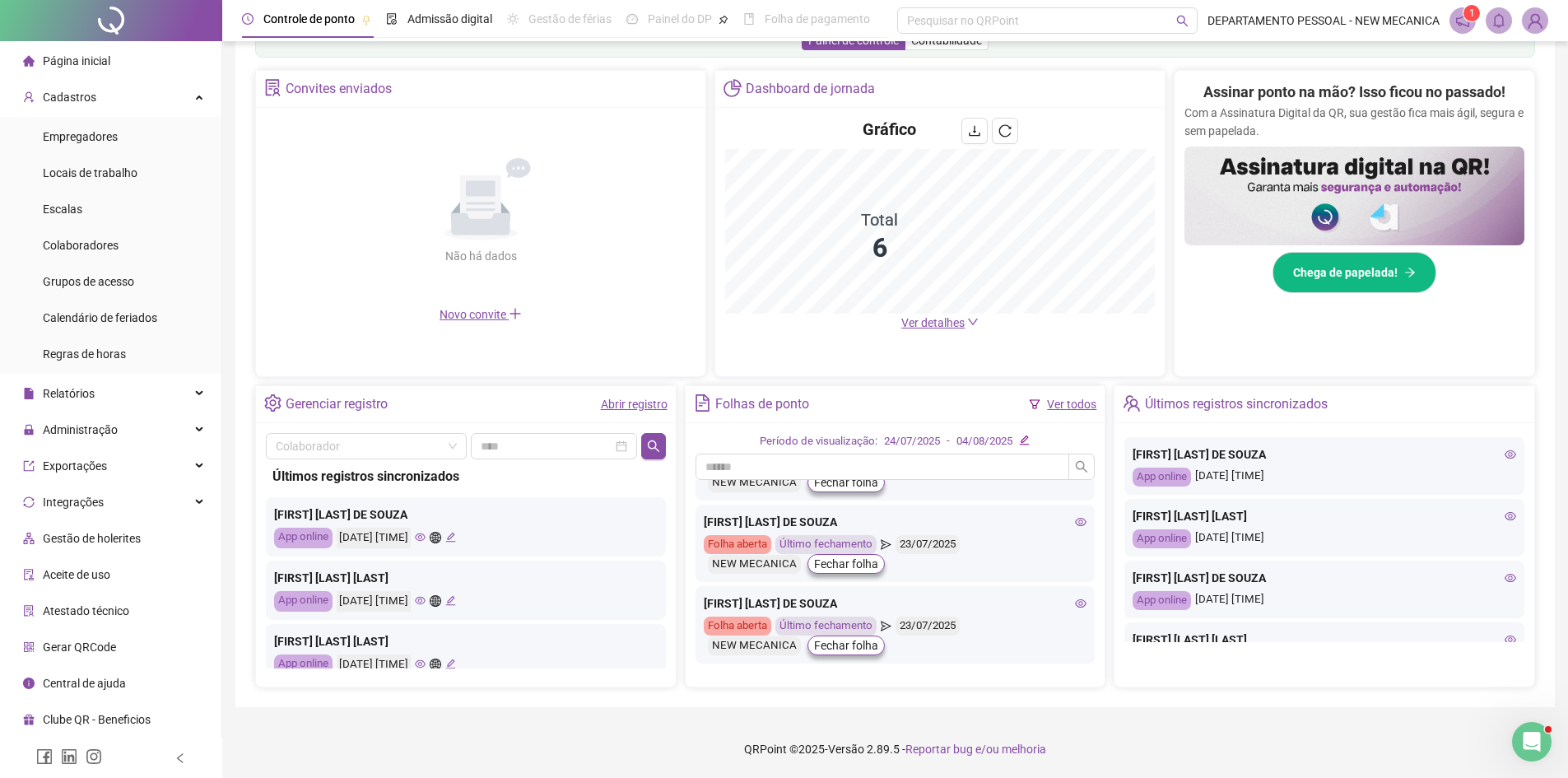 scroll, scrollTop: 255, scrollLeft: 0, axis: vertical 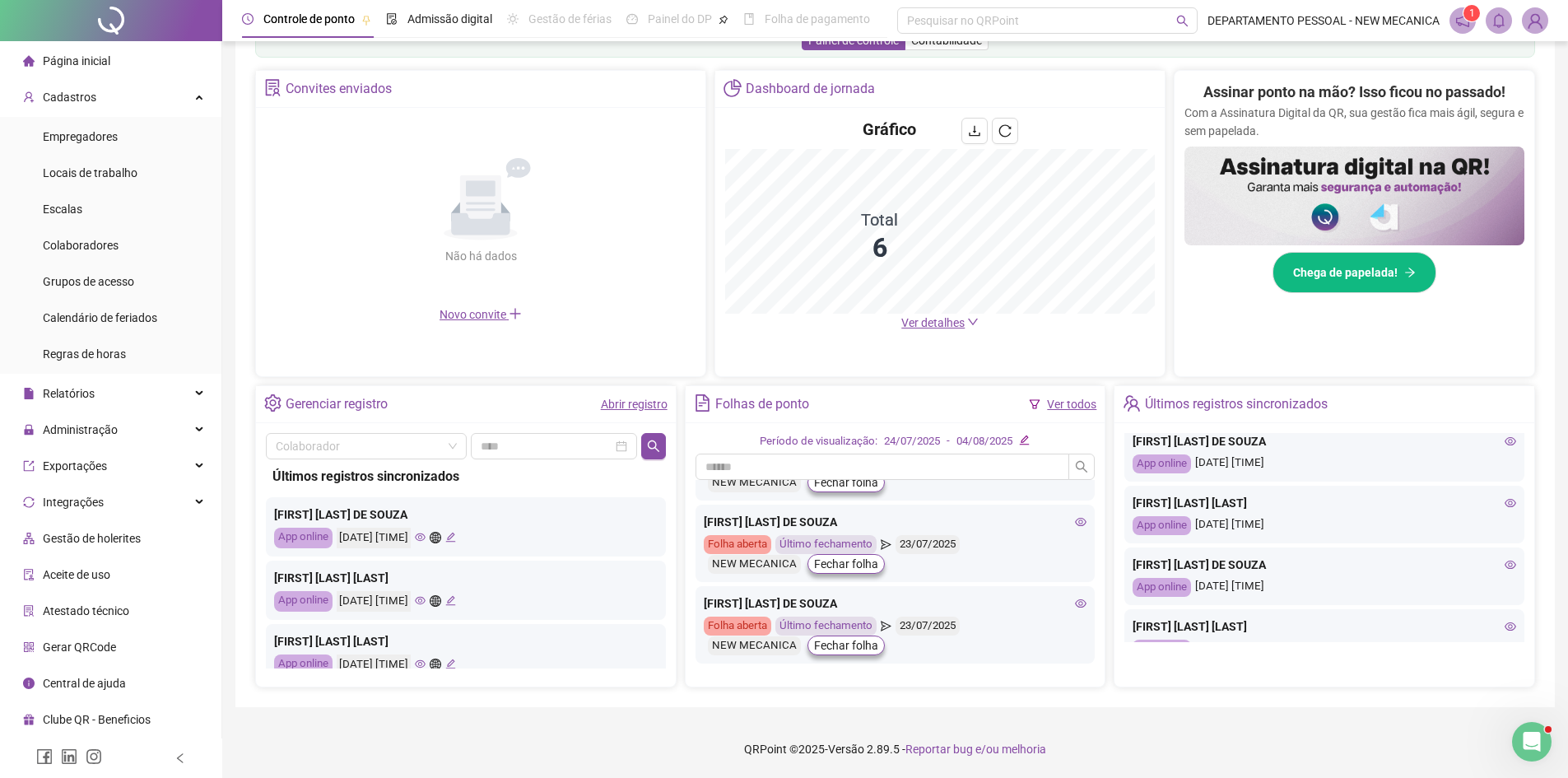 click 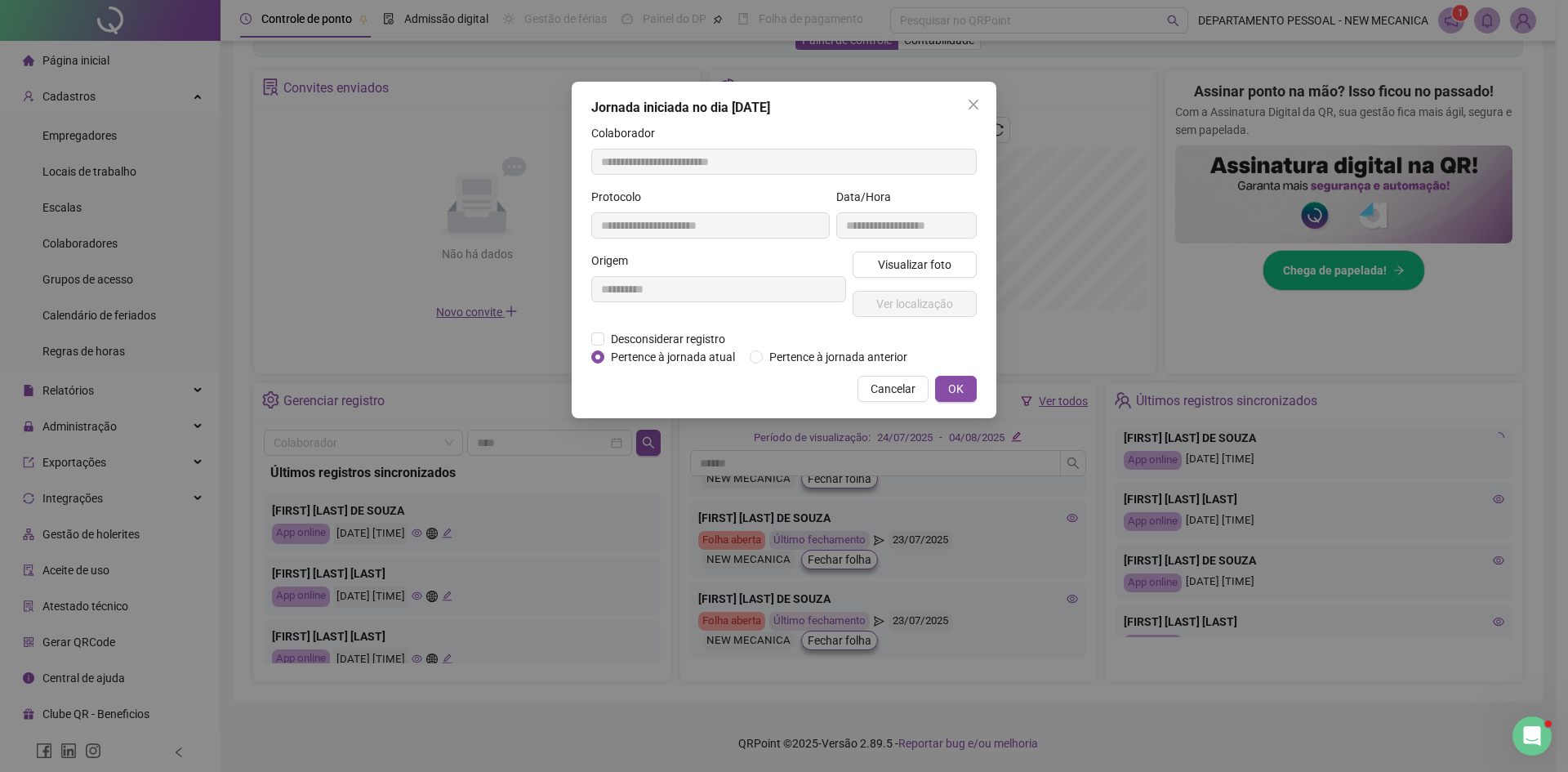 type on "**********" 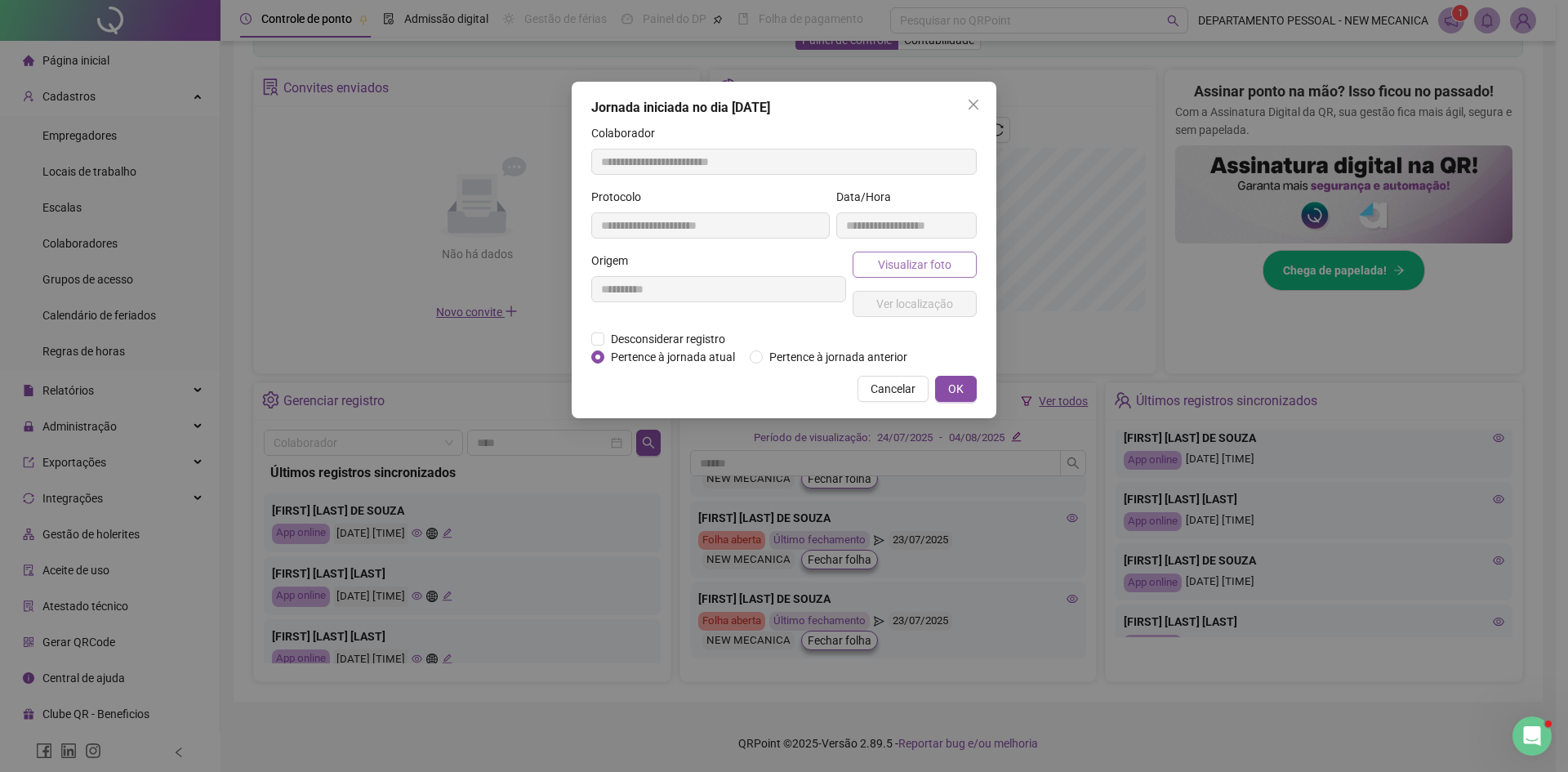 click on "Visualizar foto" at bounding box center [915, 265] 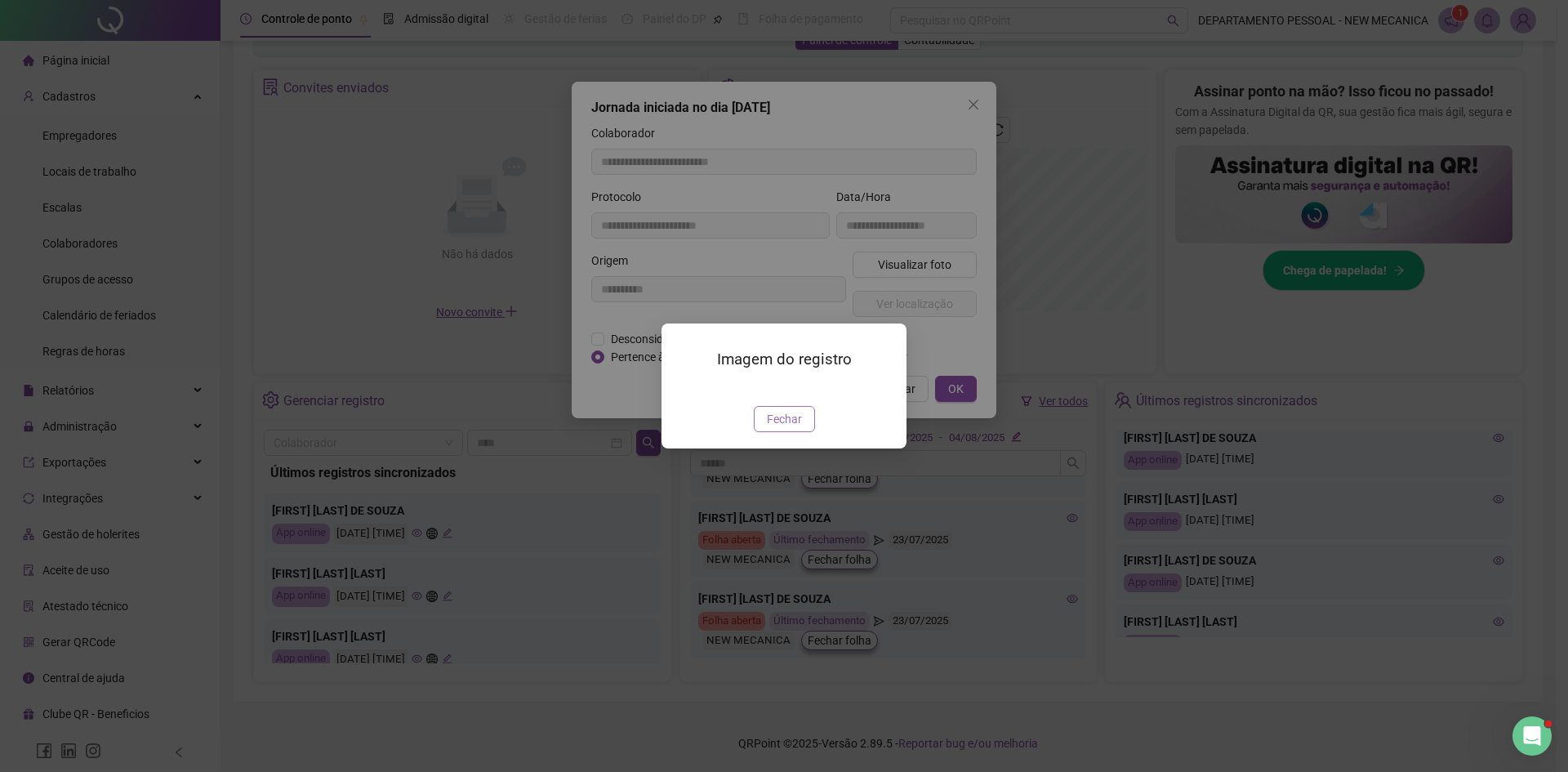 click on "Fechar" at bounding box center [784, 419] 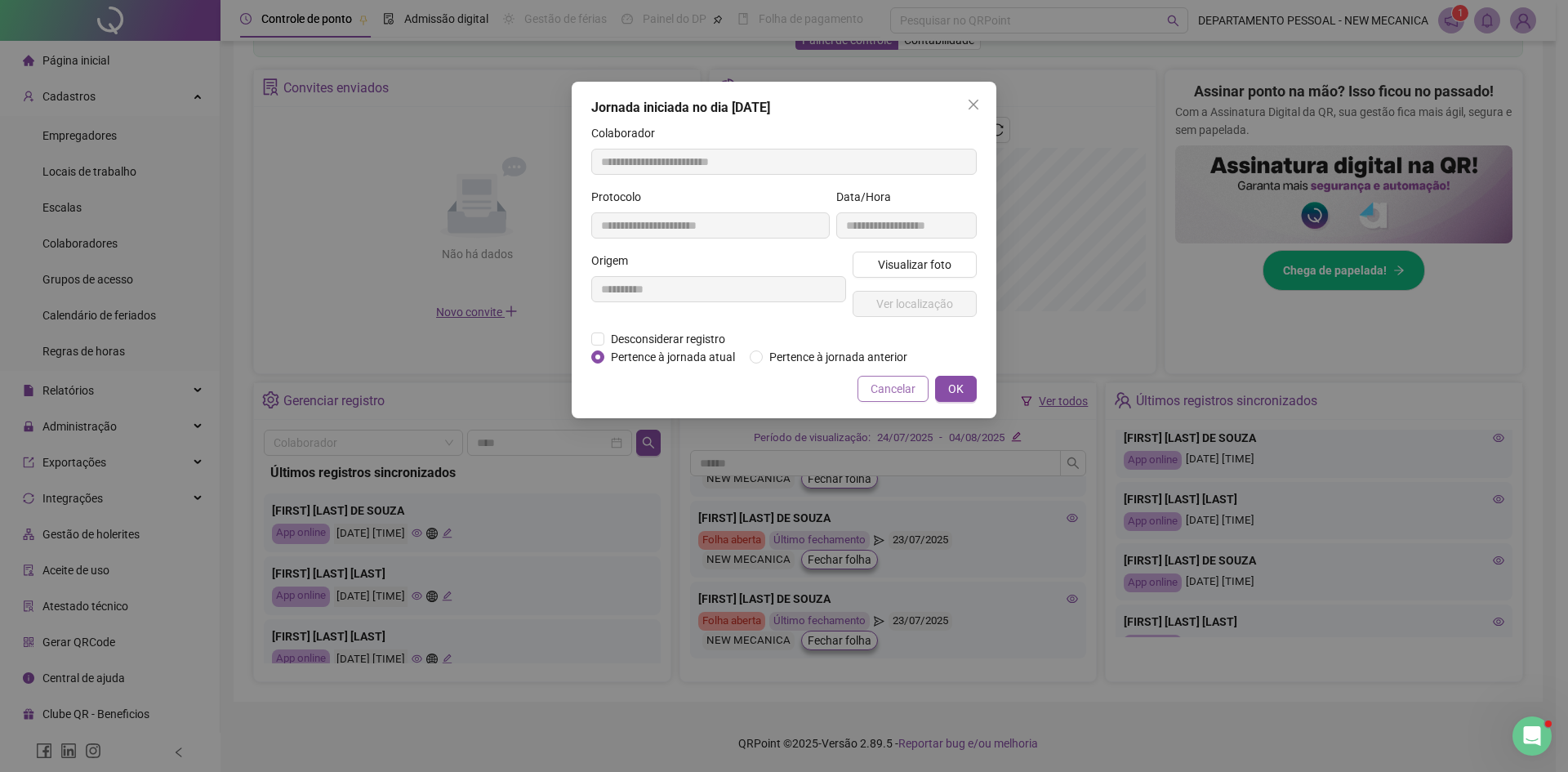 click on "Cancelar" at bounding box center (893, 389) 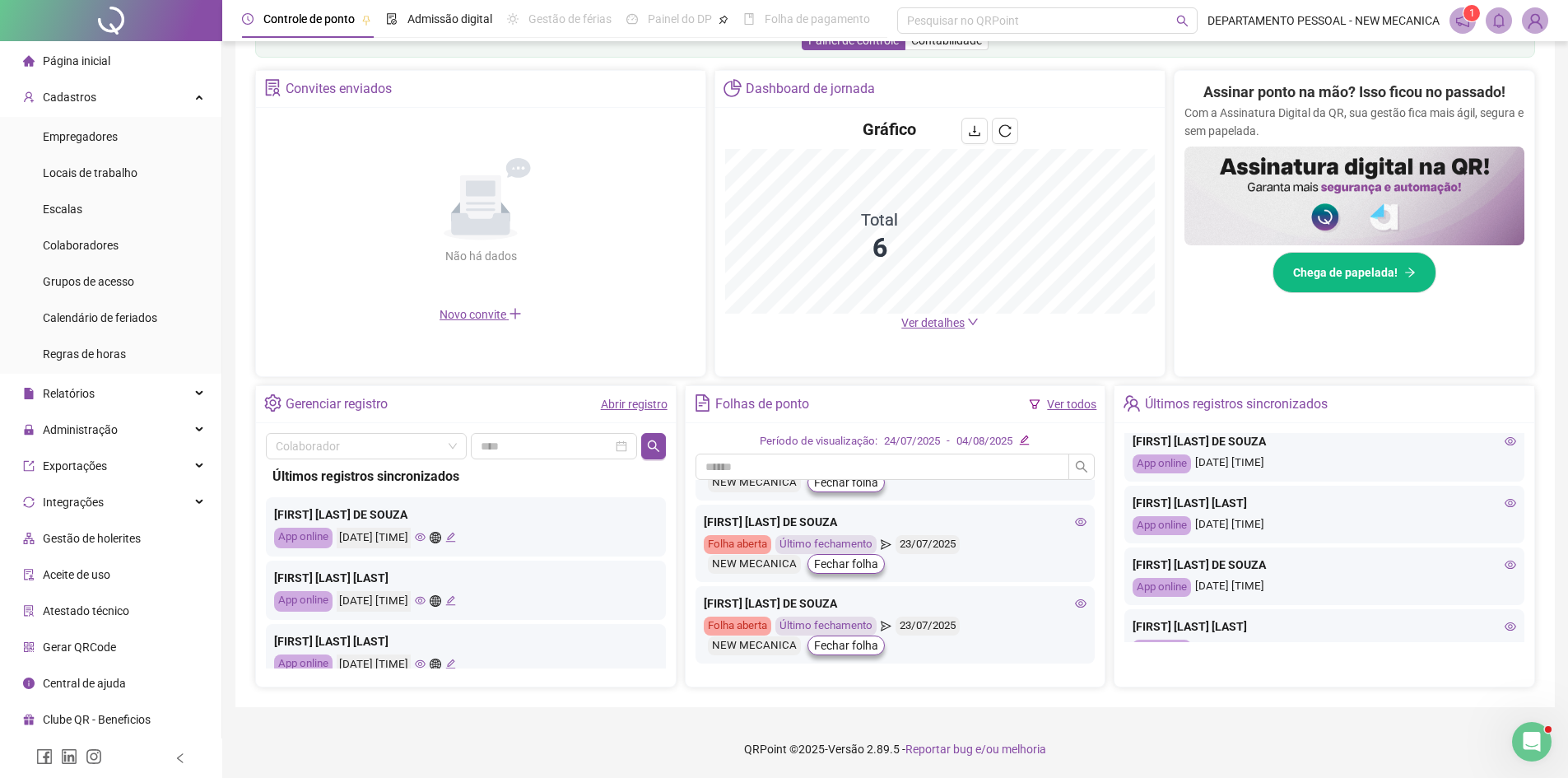 click 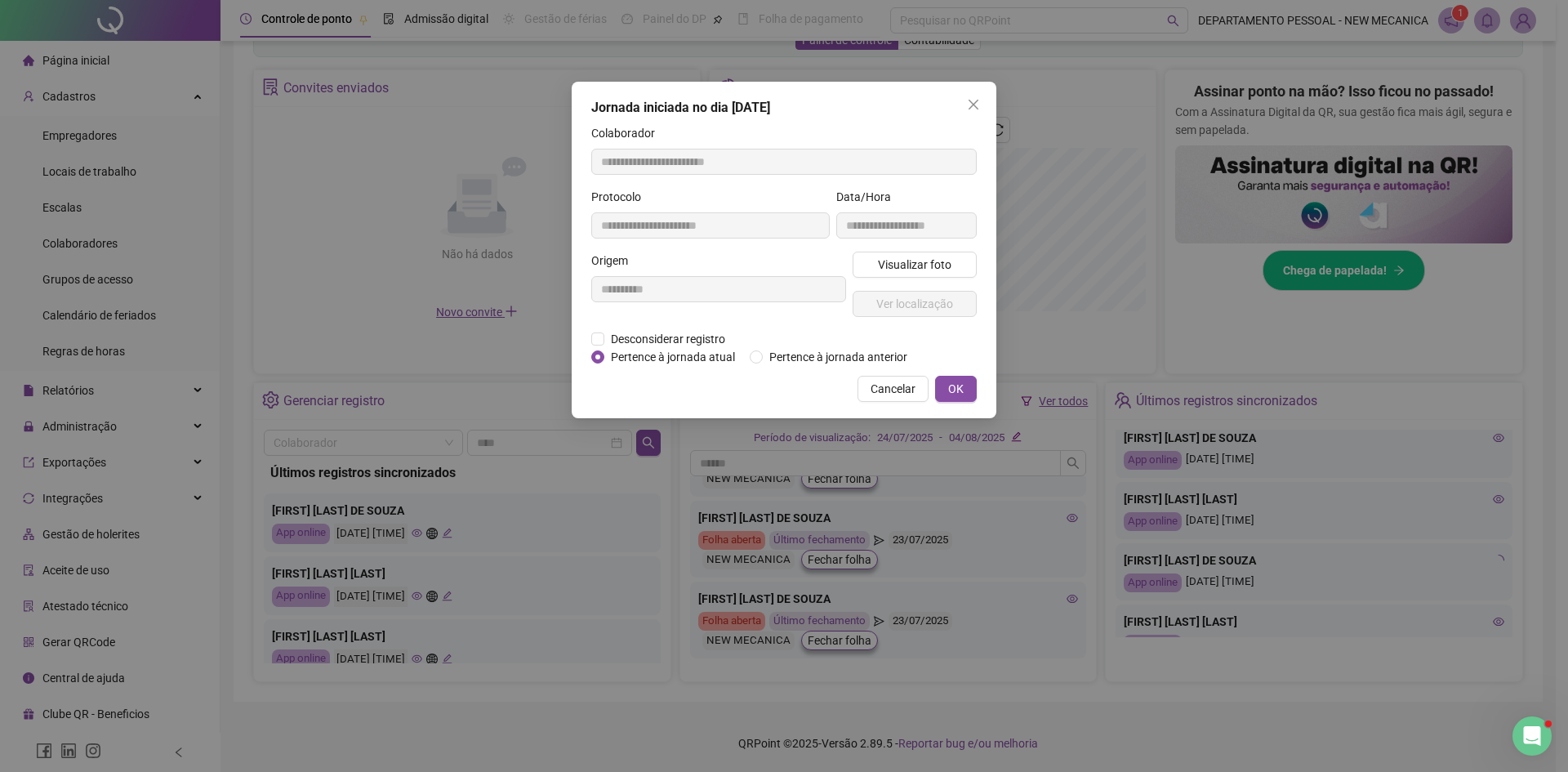 type on "**********" 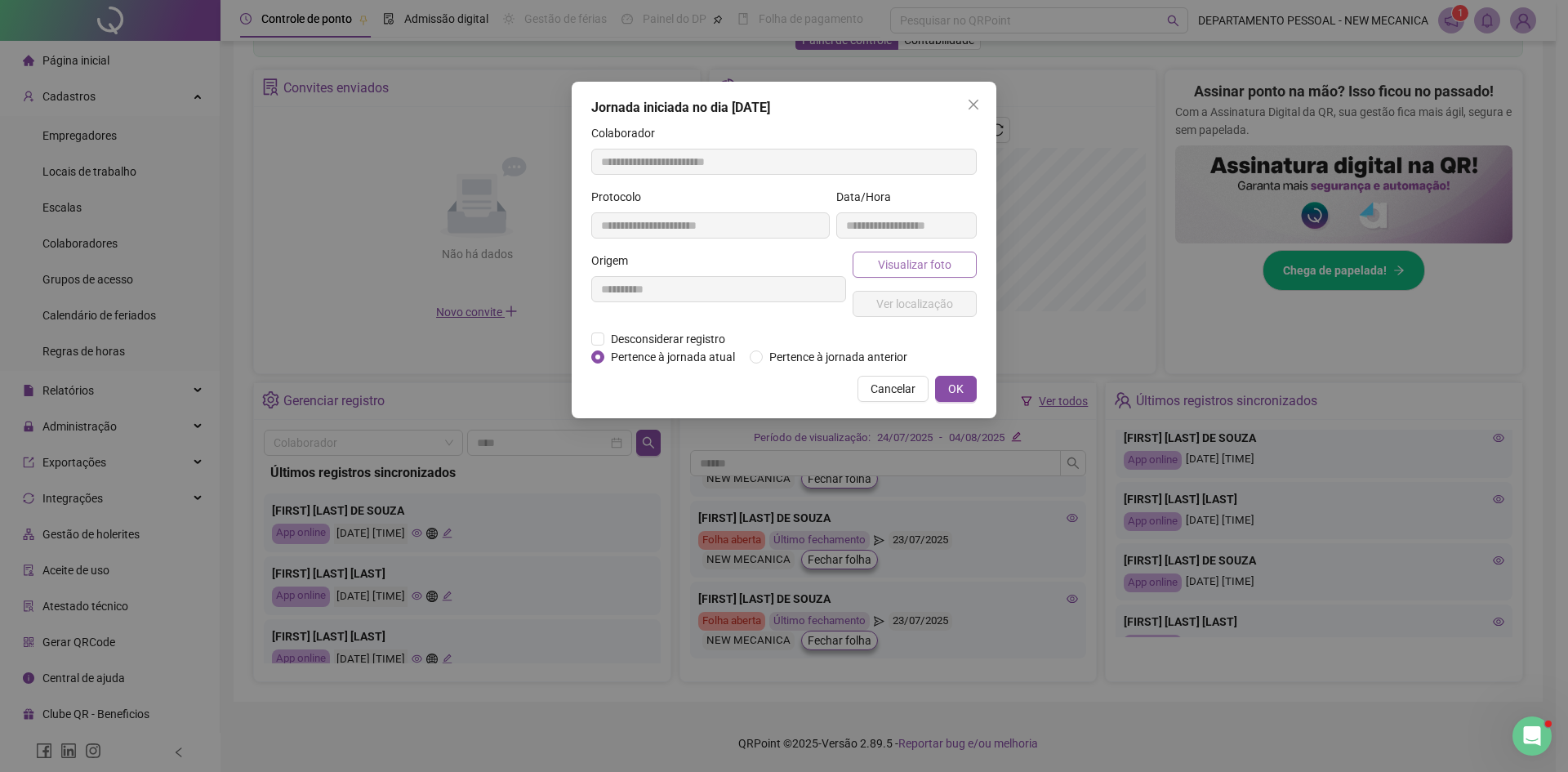 click on "Visualizar foto" at bounding box center [915, 265] 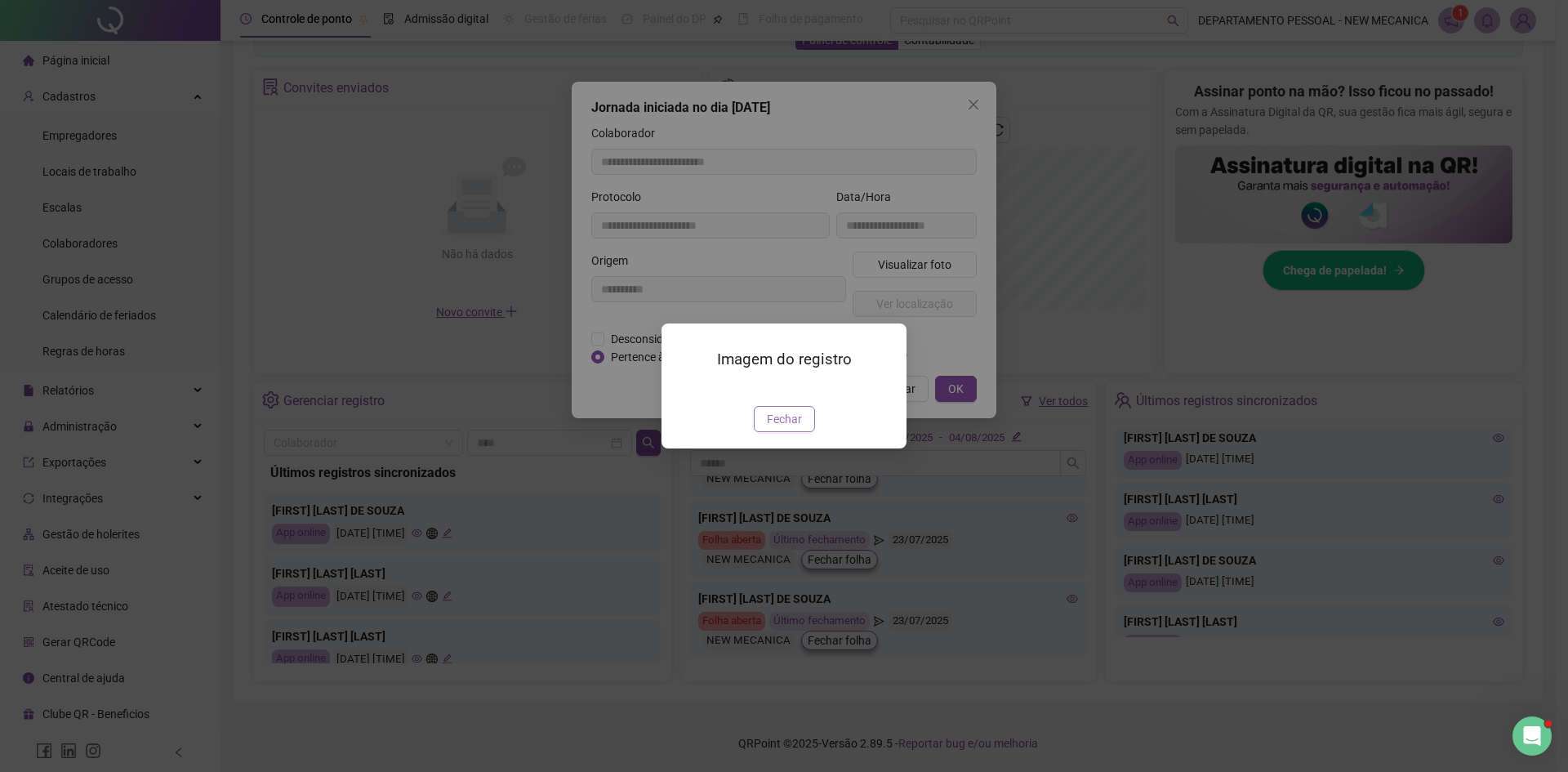 click on "Fechar" at bounding box center (784, 419) 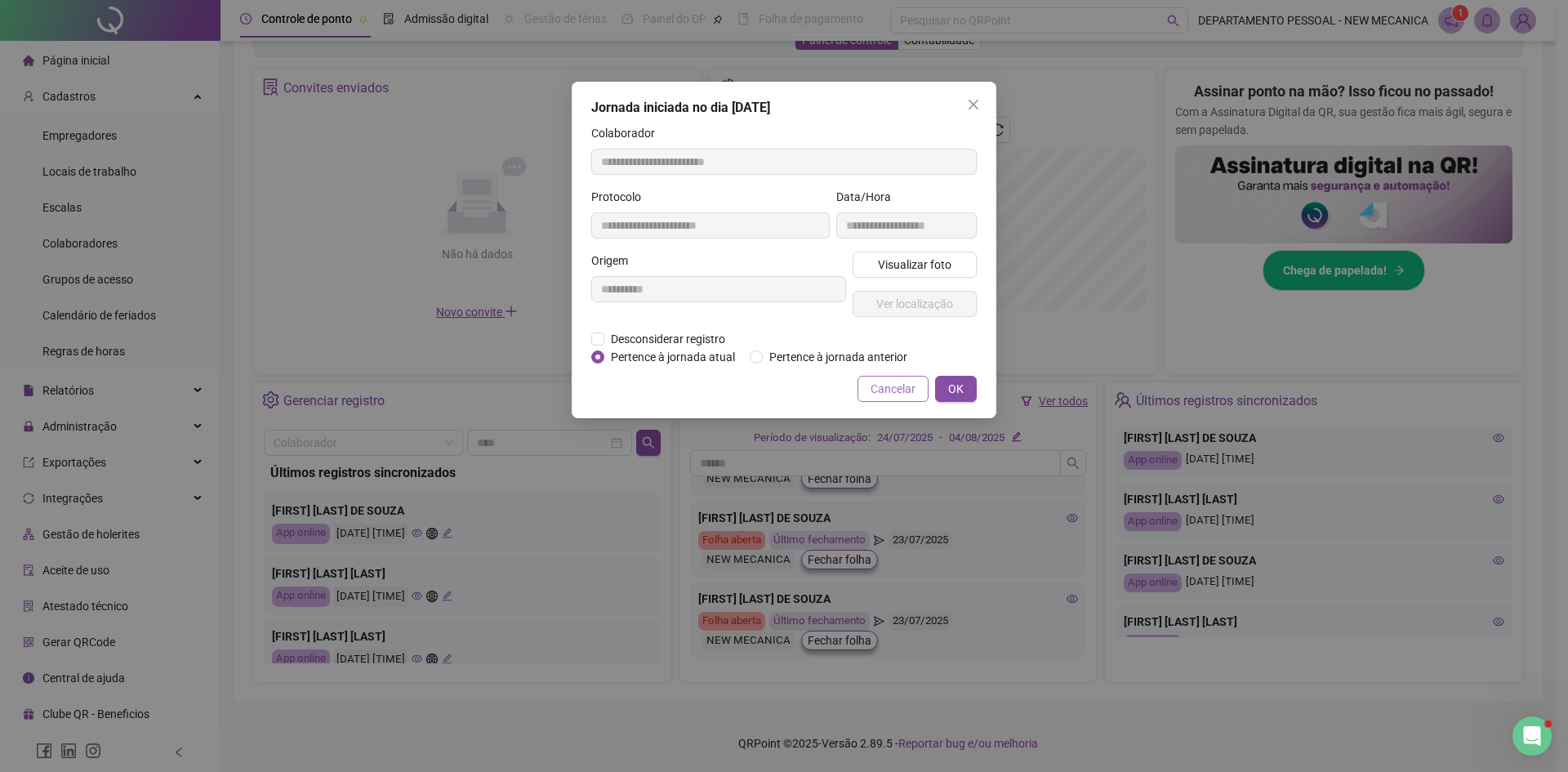 click on "Cancelar" at bounding box center (893, 389) 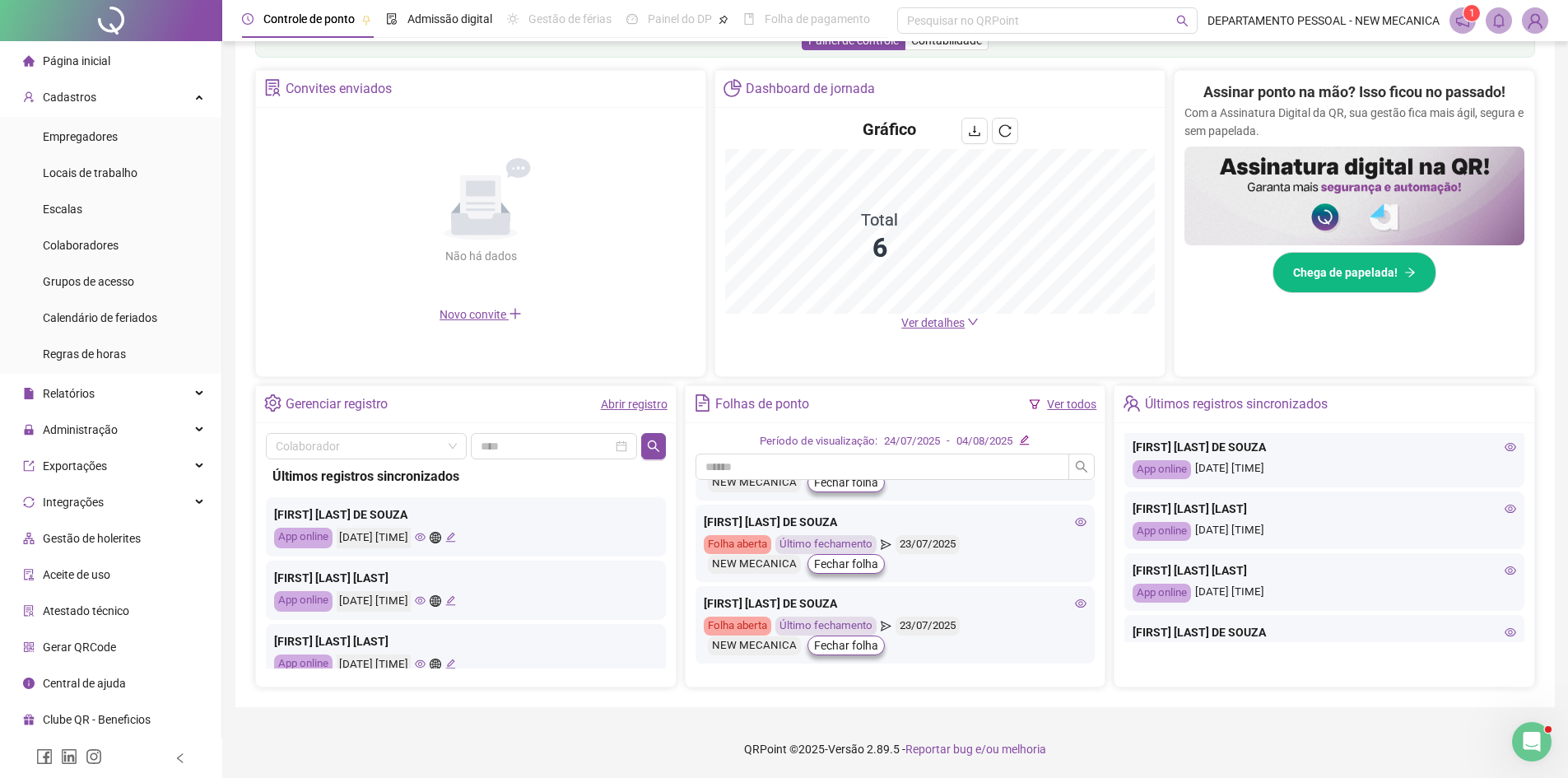 scroll, scrollTop: 538, scrollLeft: 0, axis: vertical 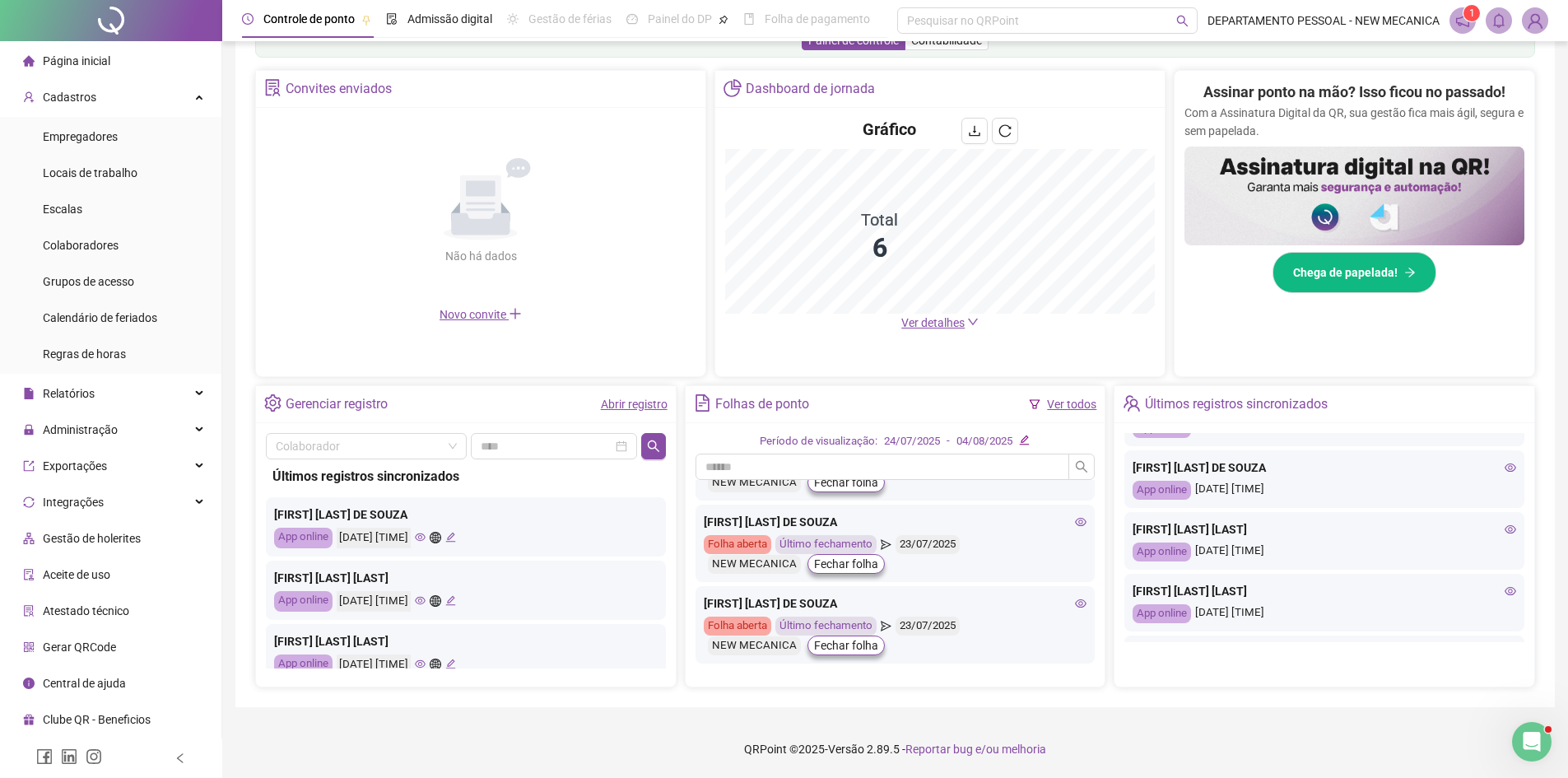 click on "Ver detalhes" at bounding box center (933, 323) 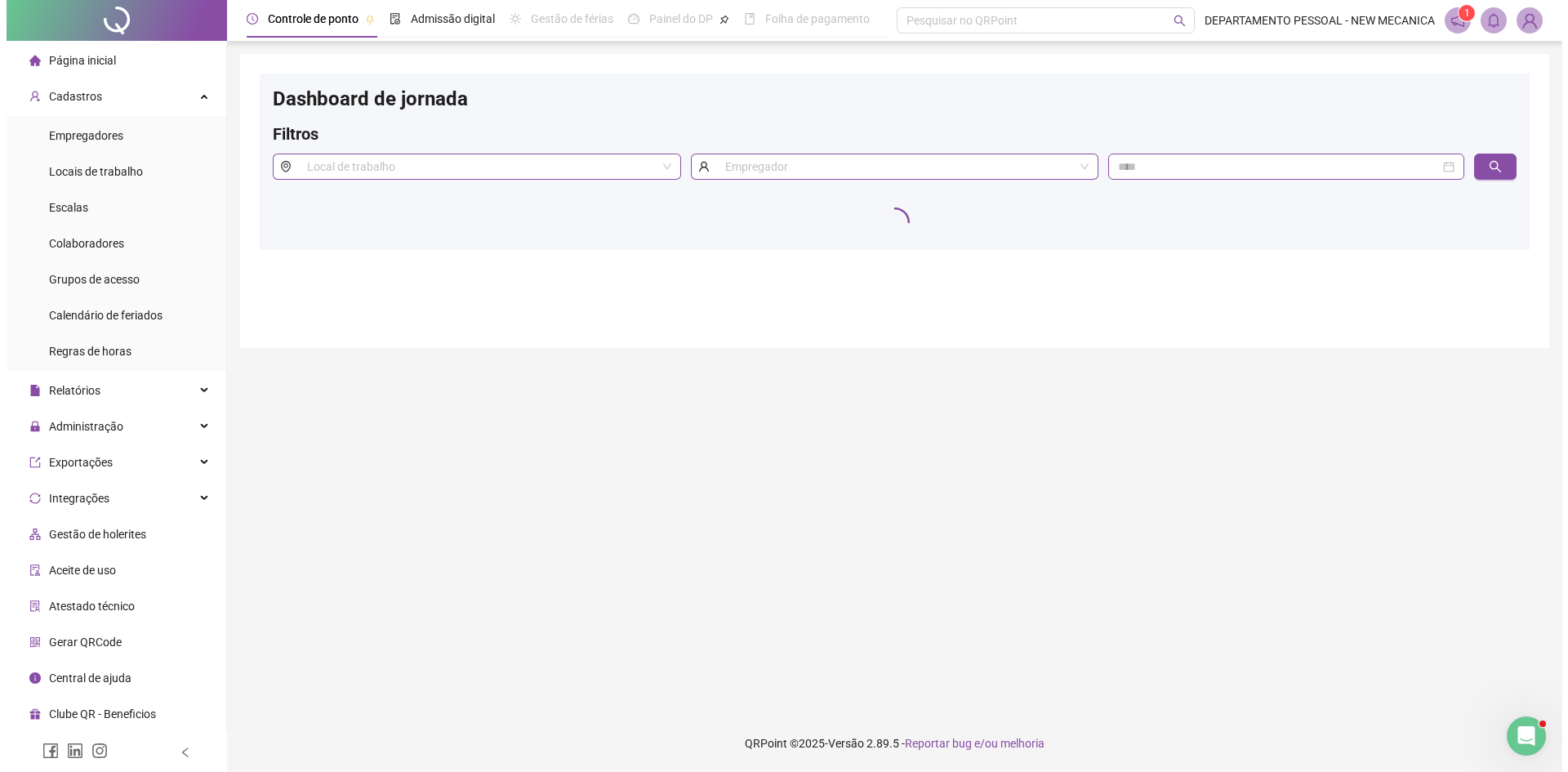 scroll, scrollTop: 0, scrollLeft: 0, axis: both 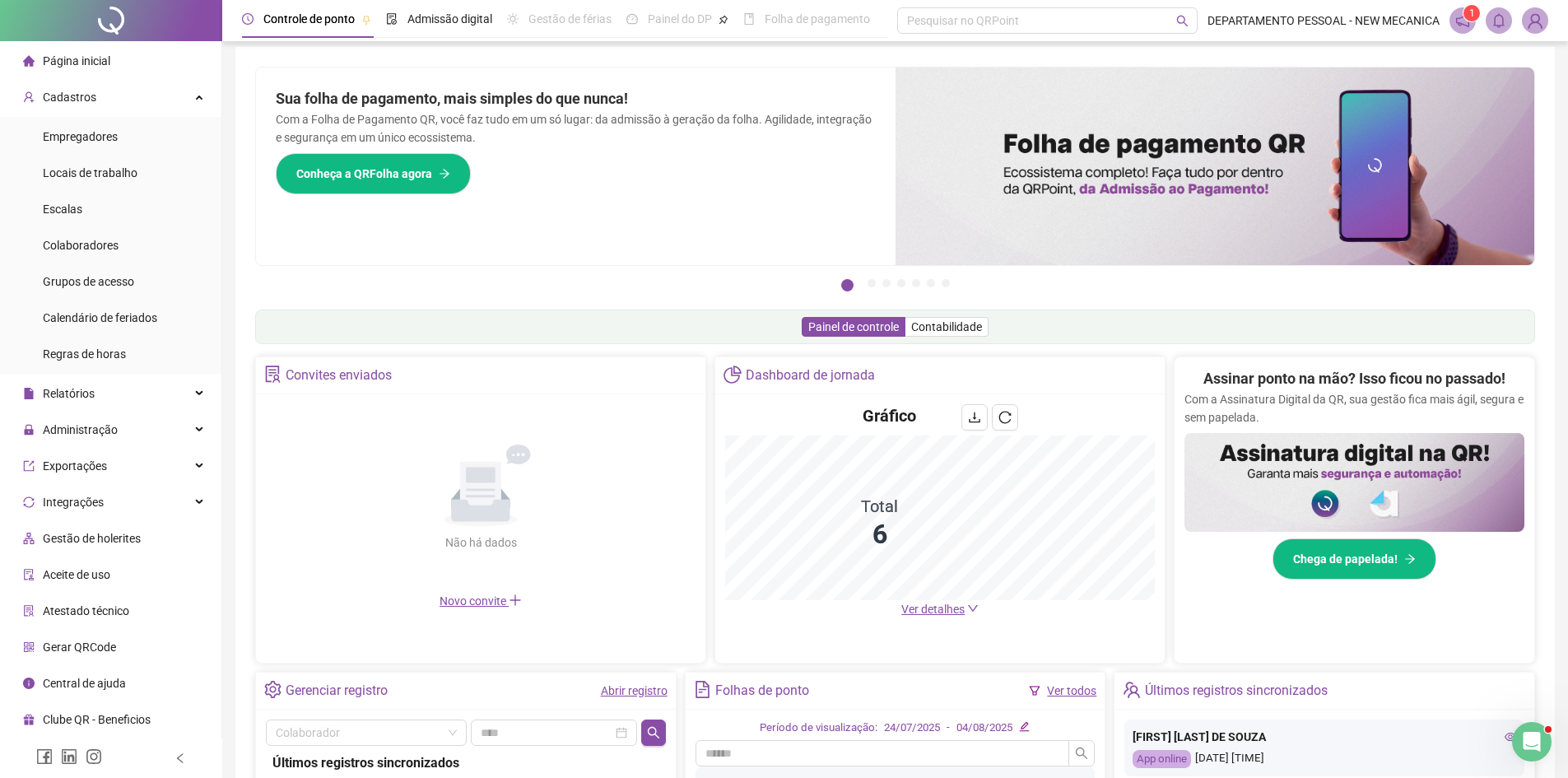 click on "Assinar ponto na mão? Isso ficou no passado! Com a Assinatura Digital da QR, sua gestão fica mais ágil, segura e sem papelada.
Chega de papelada!" at bounding box center (1354, 504) 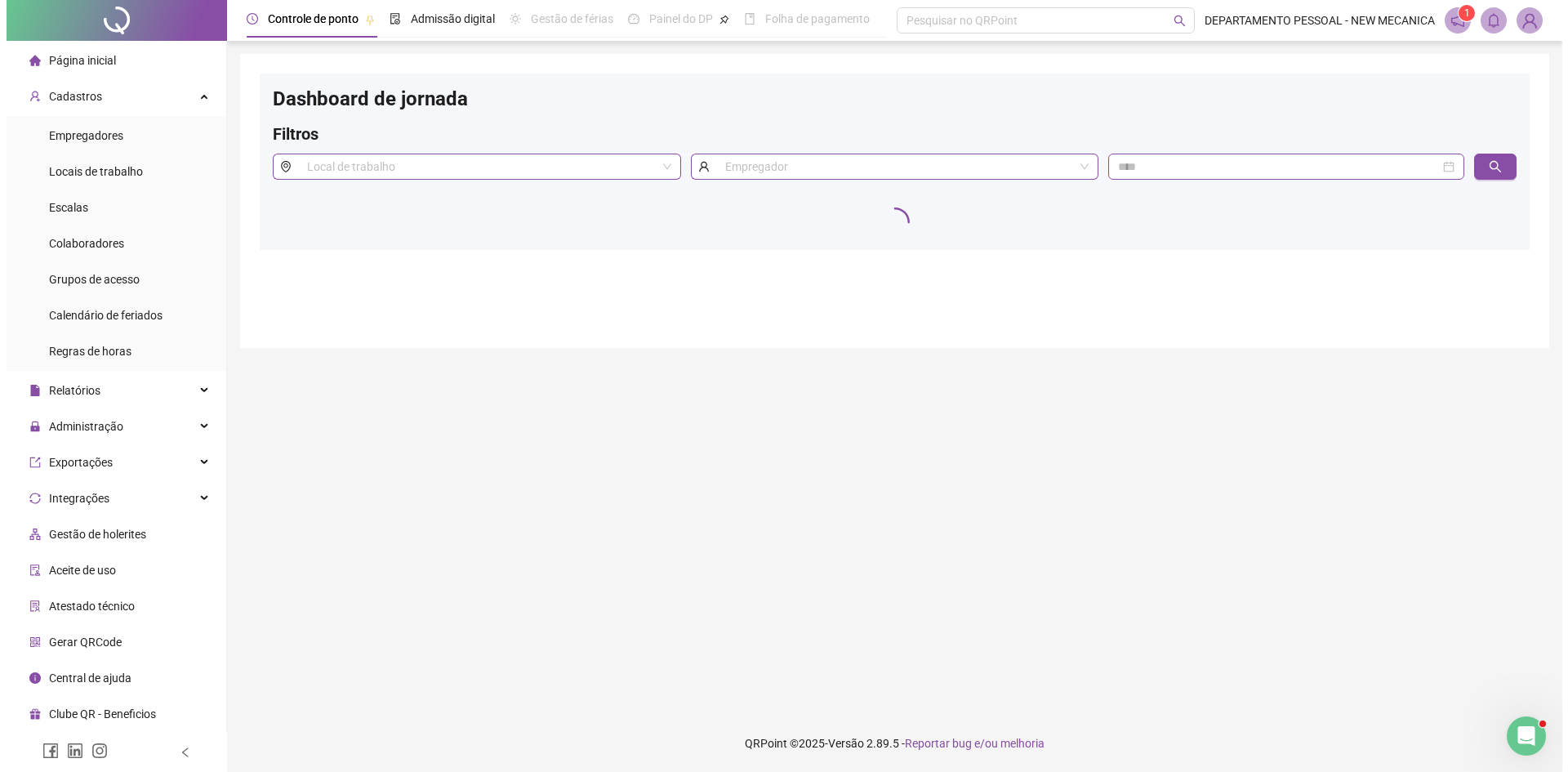 scroll, scrollTop: 0, scrollLeft: 0, axis: both 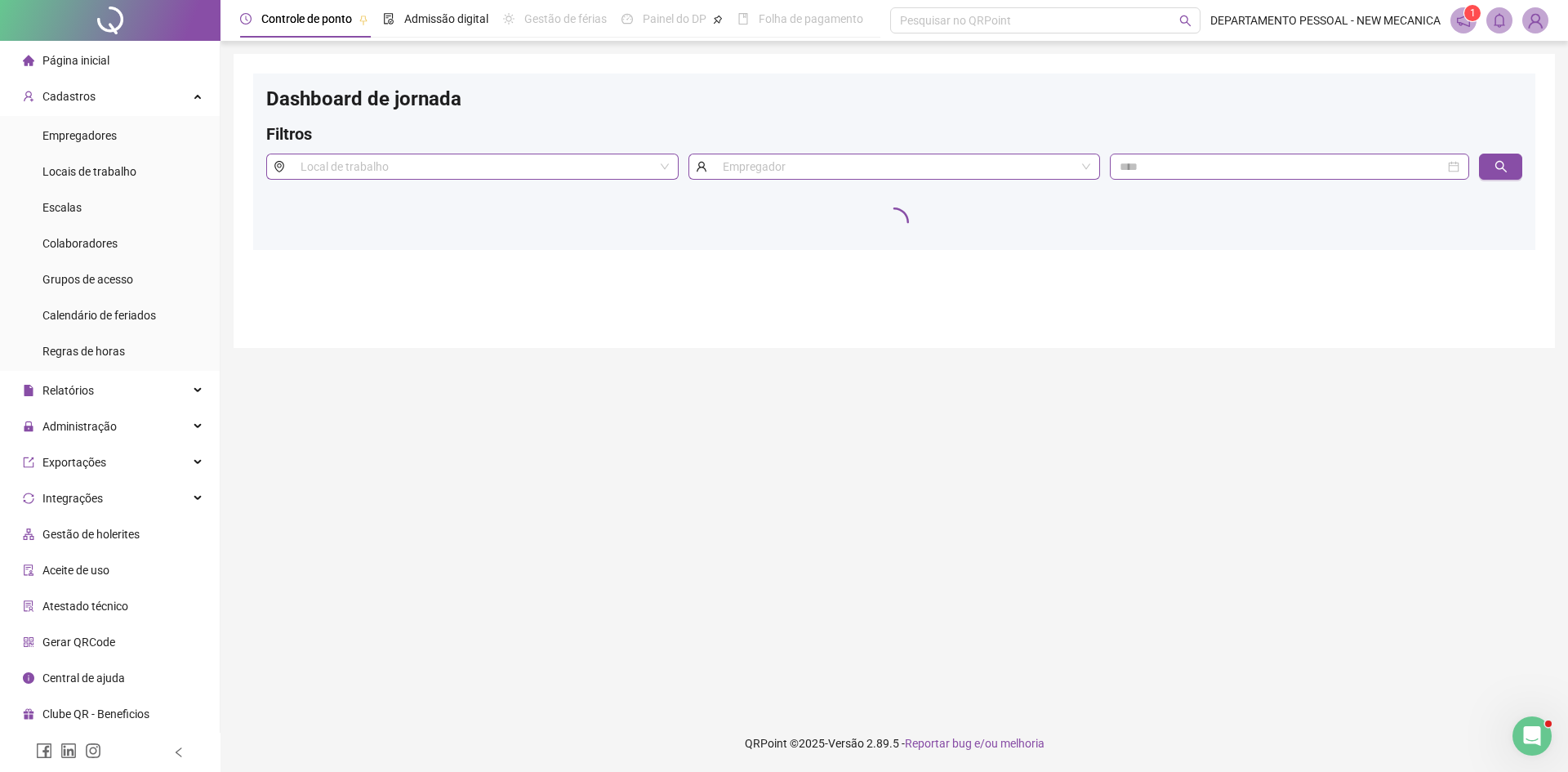 click on "Dashboard de jornada Filtros Local de trabalho Empregador" at bounding box center [894, 162] 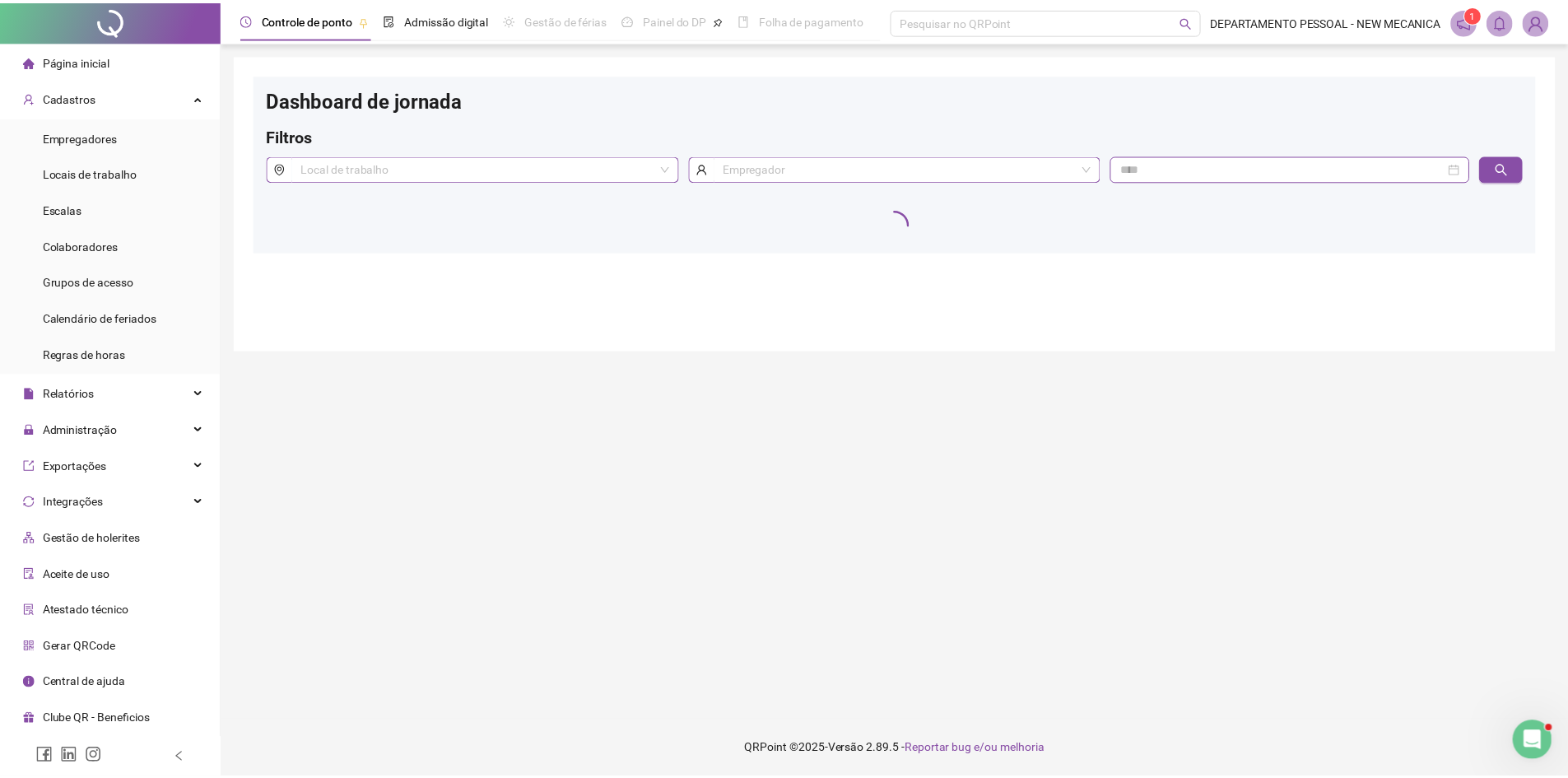 scroll, scrollTop: 7, scrollLeft: 0, axis: vertical 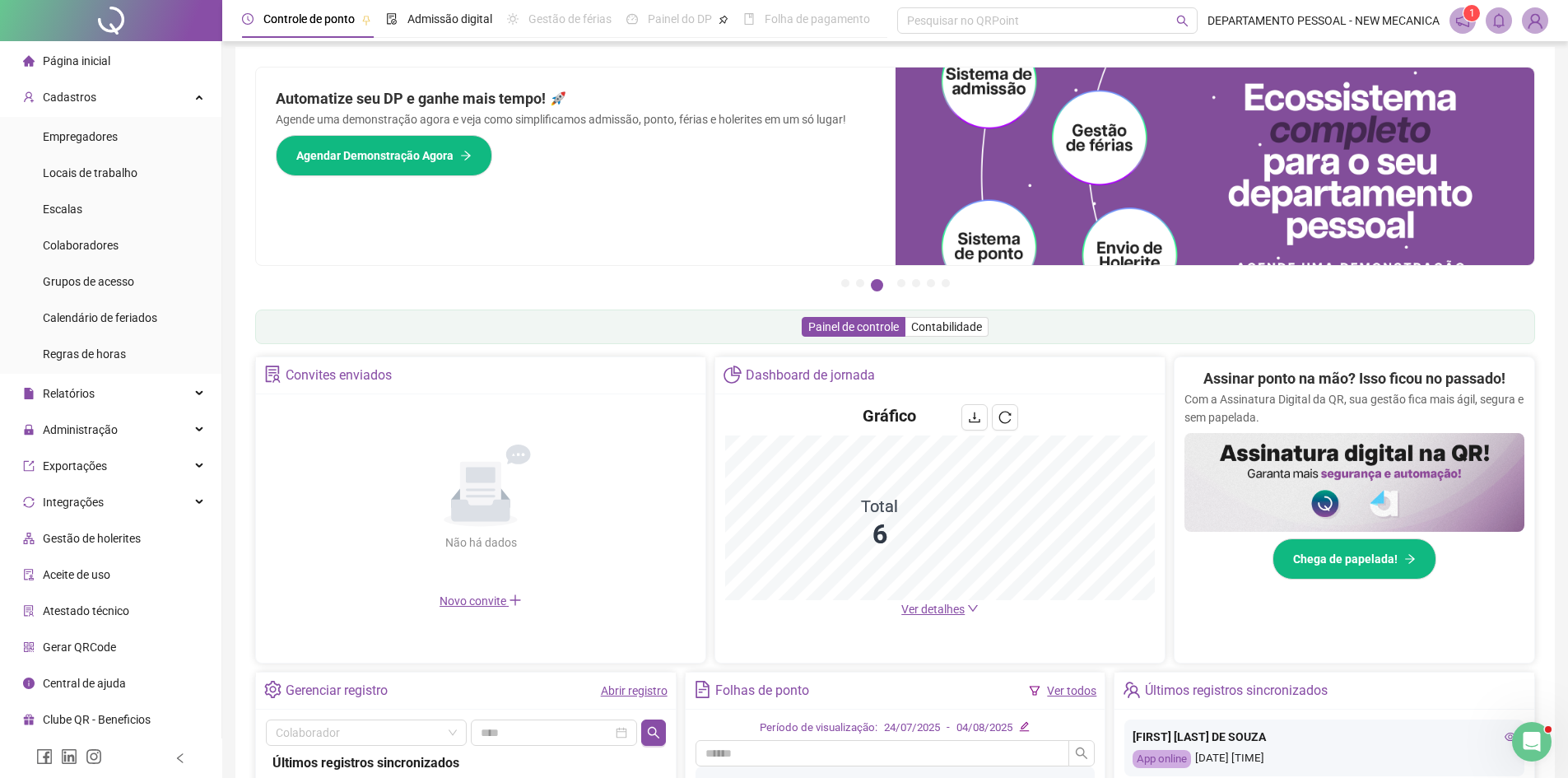 click on "Ver detalhes" at bounding box center [933, 609] 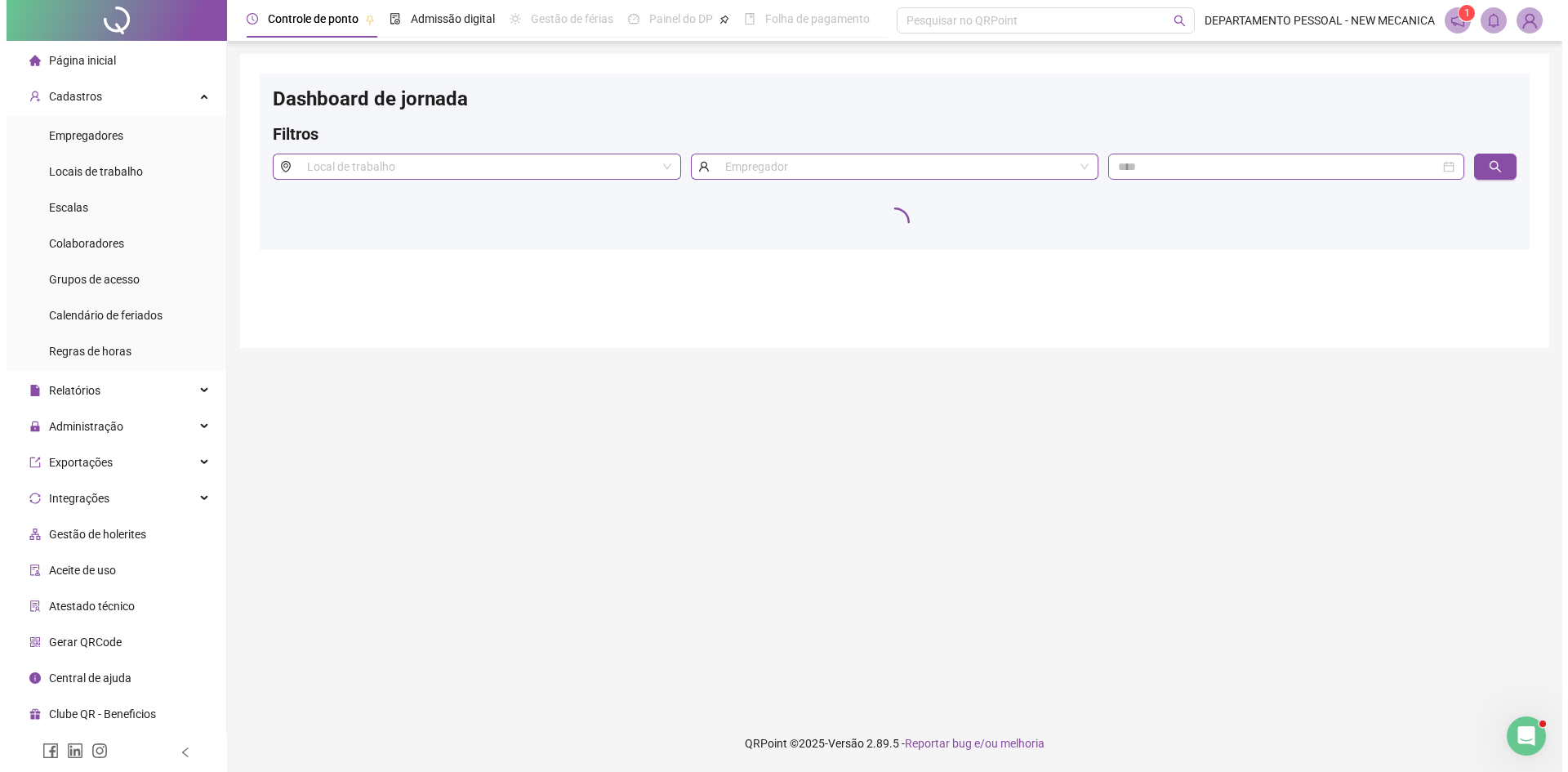 scroll, scrollTop: 0, scrollLeft: 0, axis: both 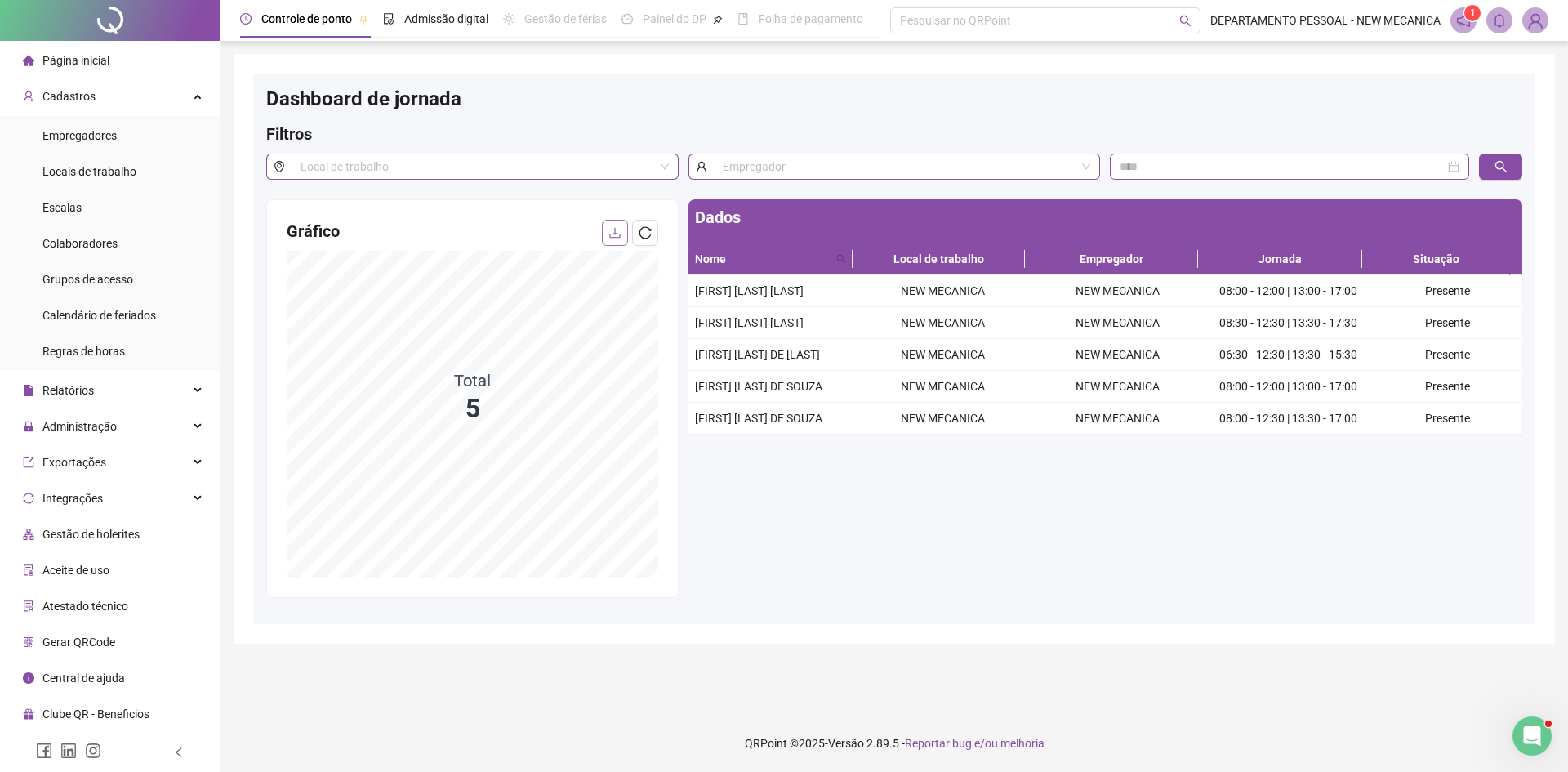 click 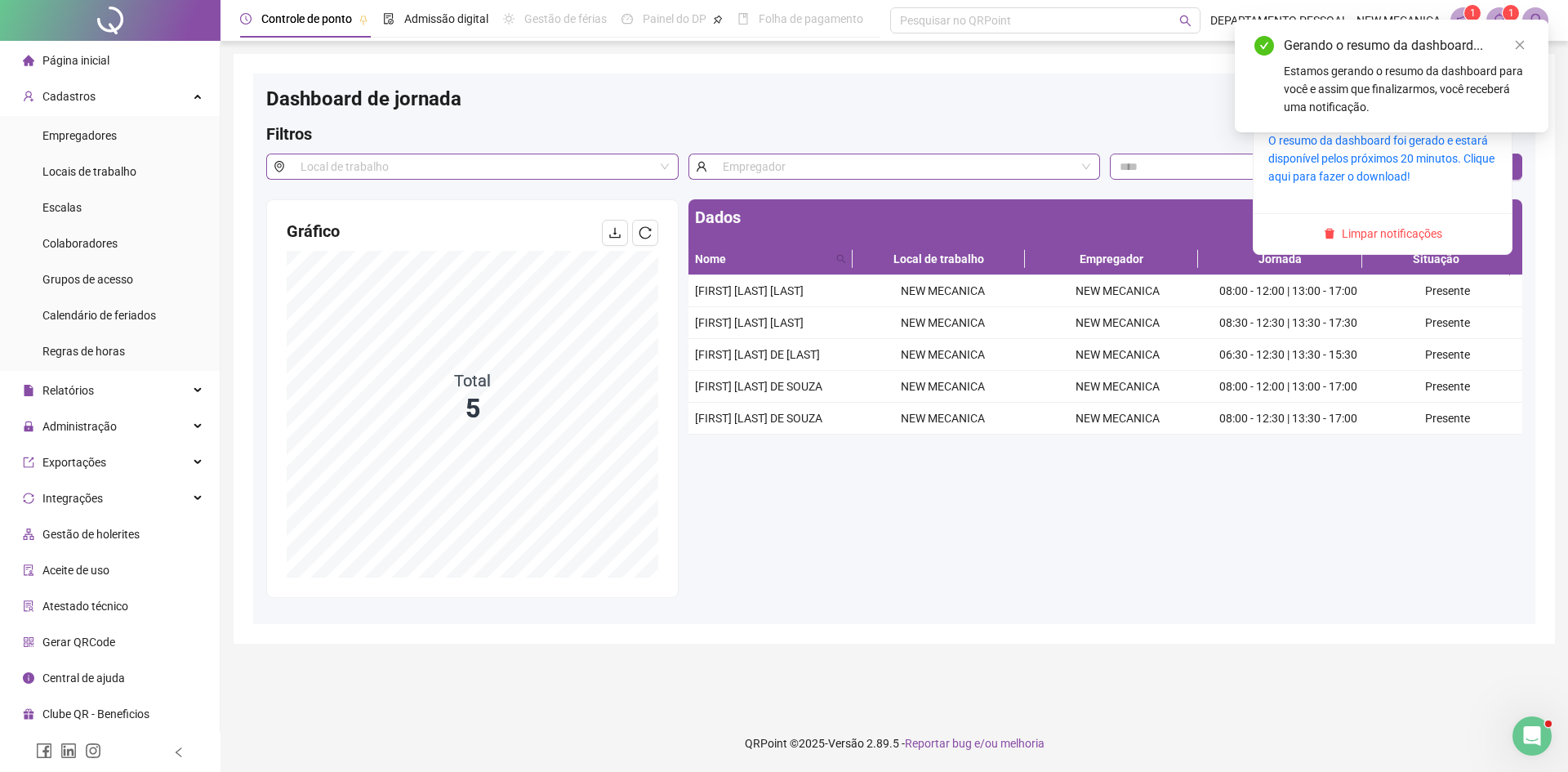 click on "1" at bounding box center (1511, 13) 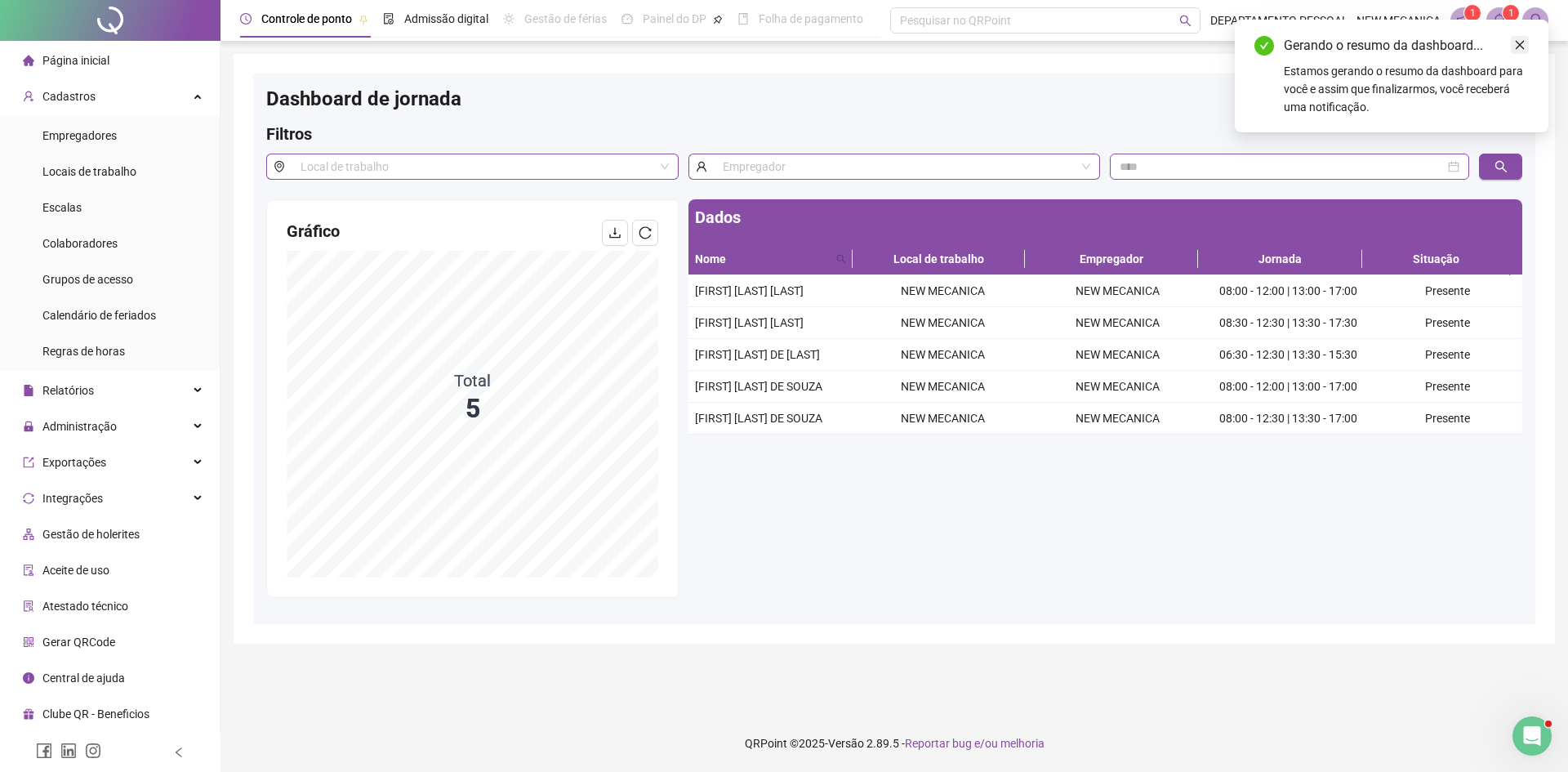click 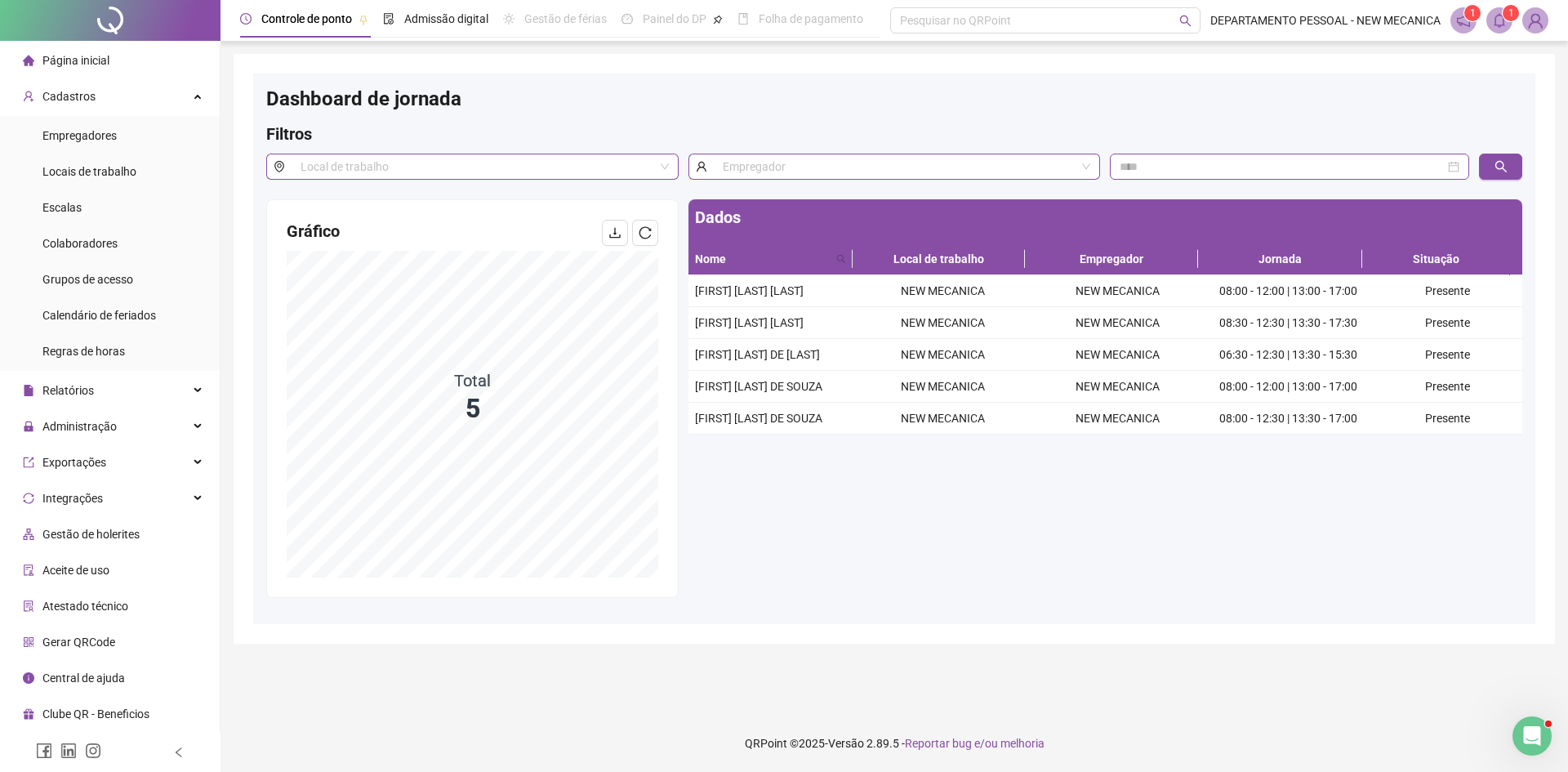 click on "1" at bounding box center (1511, 13) 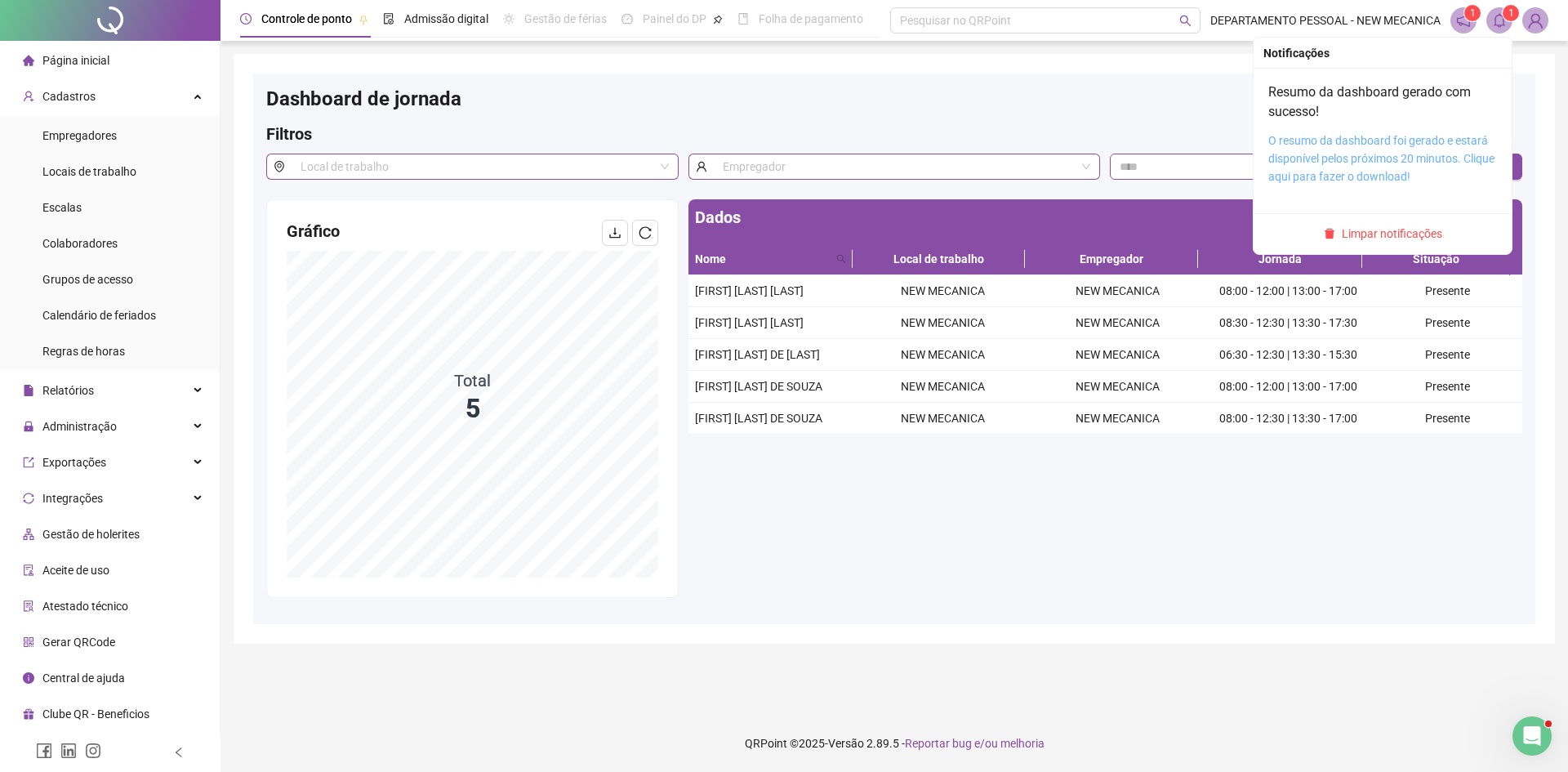 click on "O resumo da dashboard foi gerado e estará disponível pelos próximos 20 minutos.
Clique aqui para fazer o download!" at bounding box center (1381, 158) 